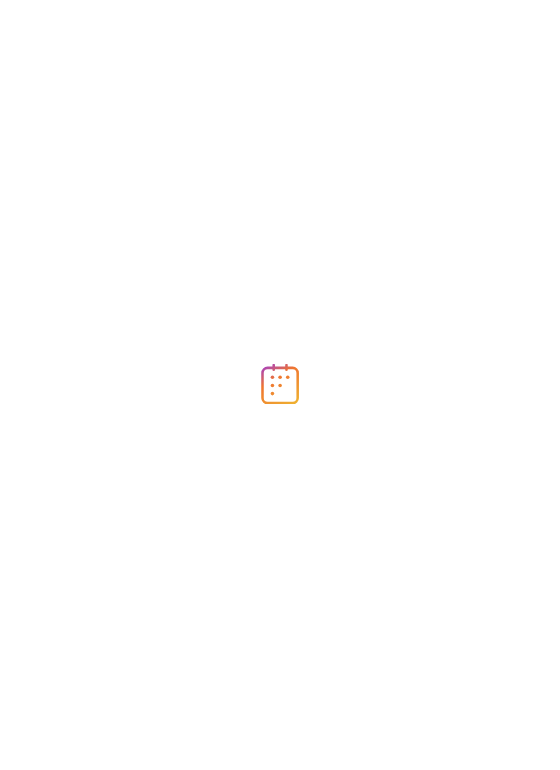 scroll, scrollTop: 0, scrollLeft: 0, axis: both 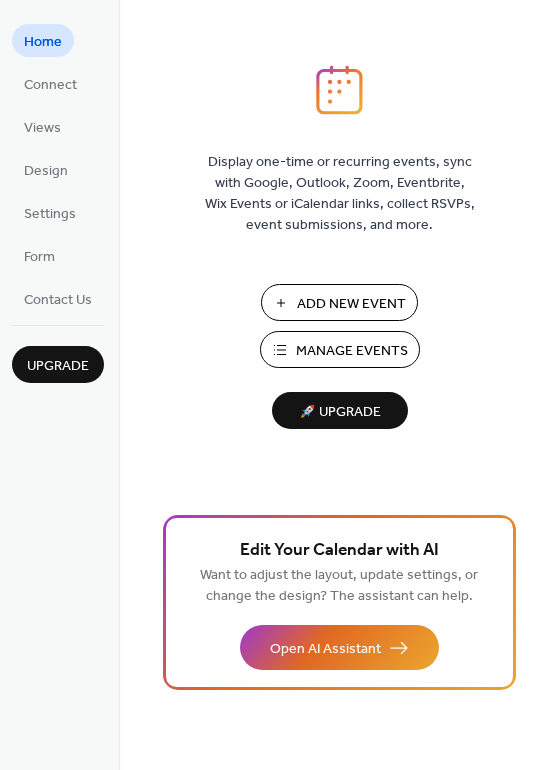 click on "Add New Event" at bounding box center [351, 304] 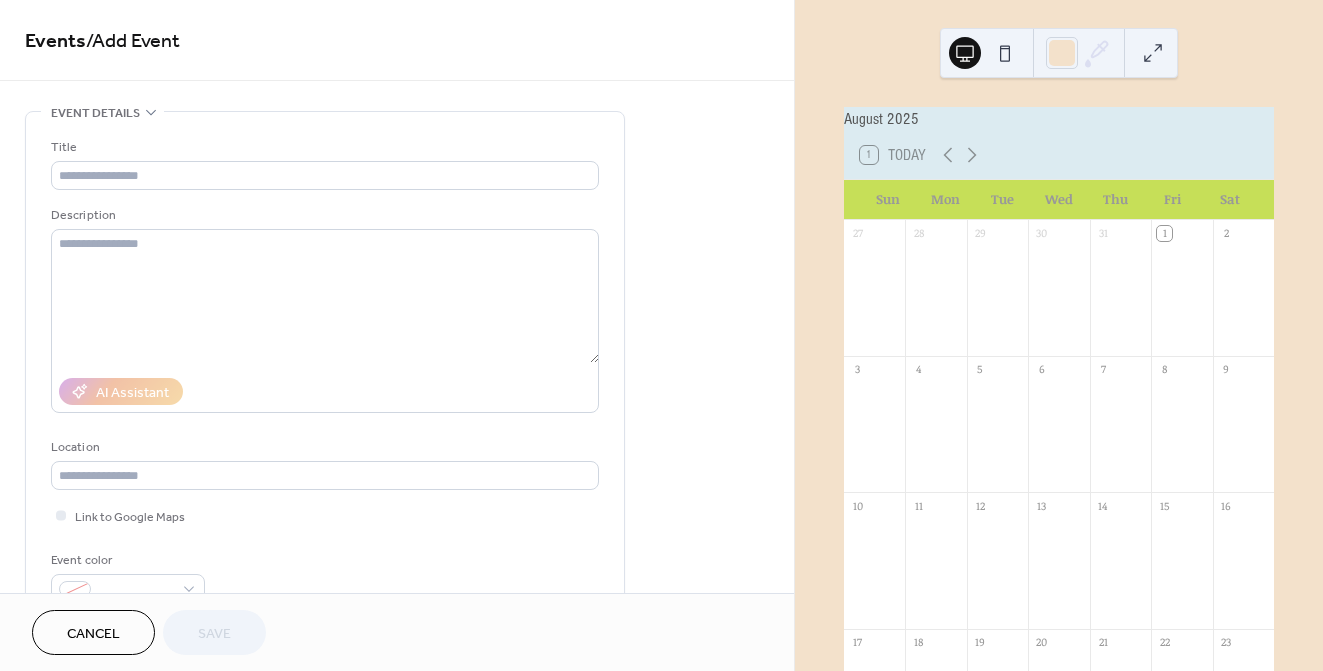 scroll, scrollTop: 0, scrollLeft: 0, axis: both 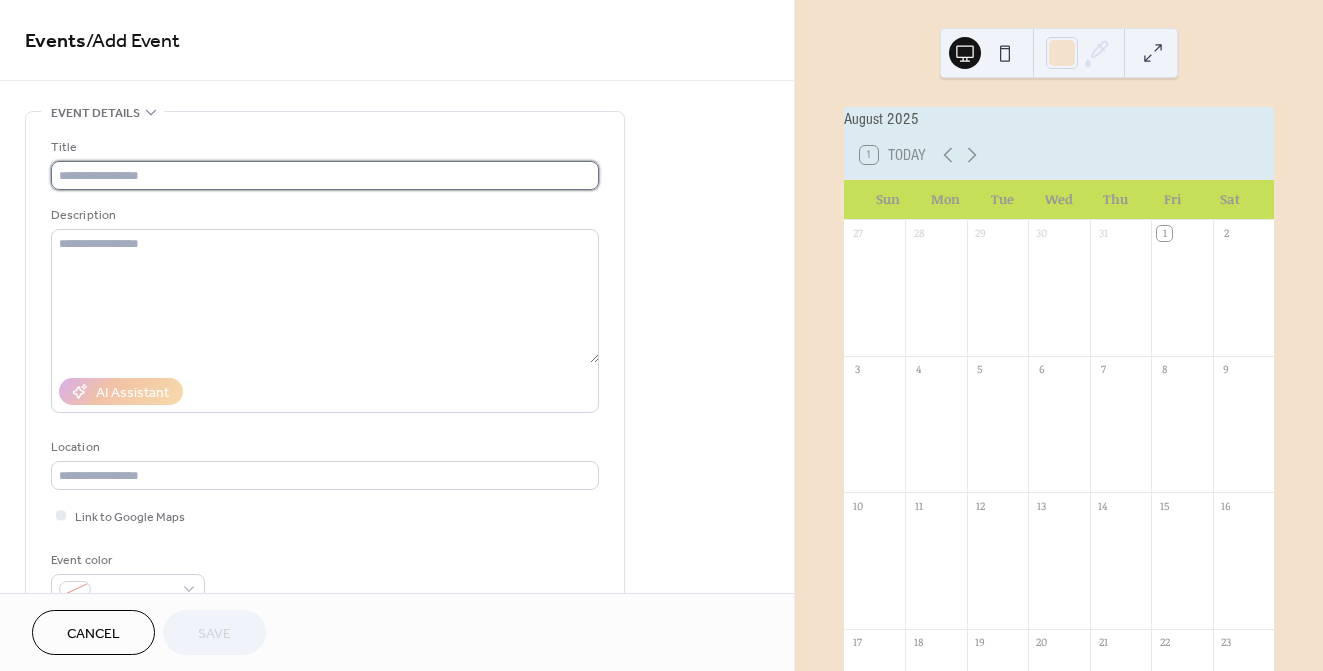 click at bounding box center [325, 175] 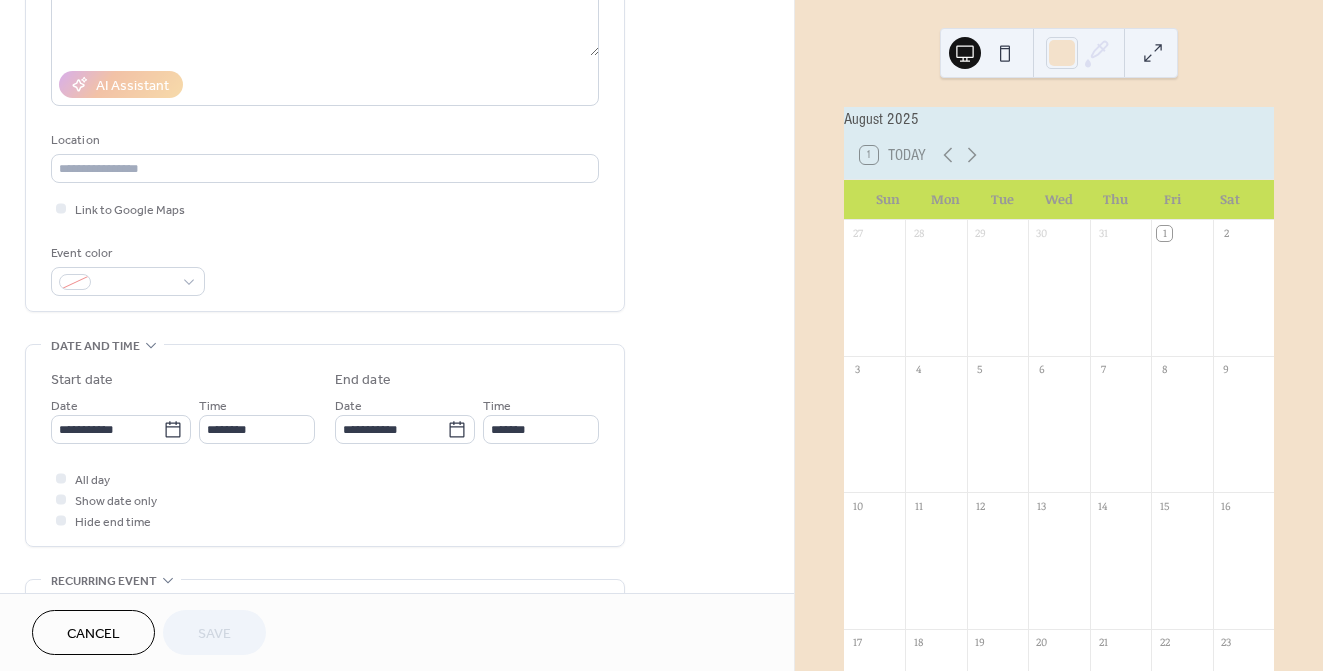 scroll, scrollTop: 367, scrollLeft: 0, axis: vertical 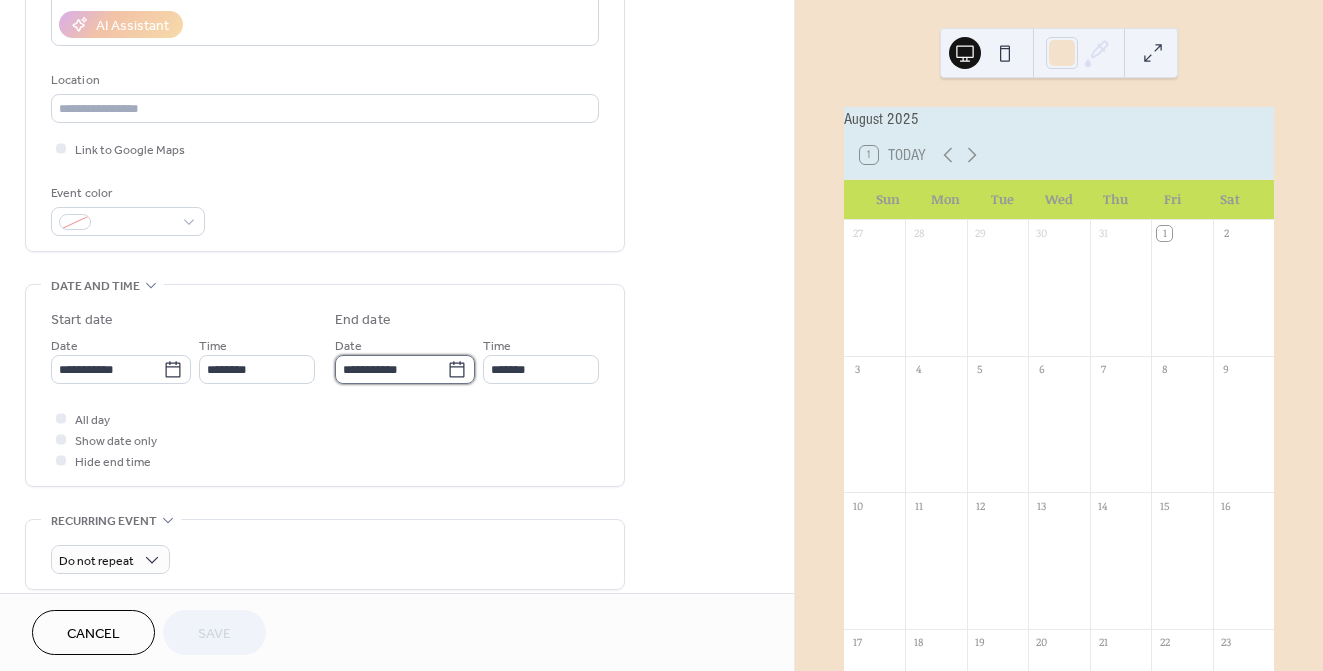 click on "**********" at bounding box center (391, 369) 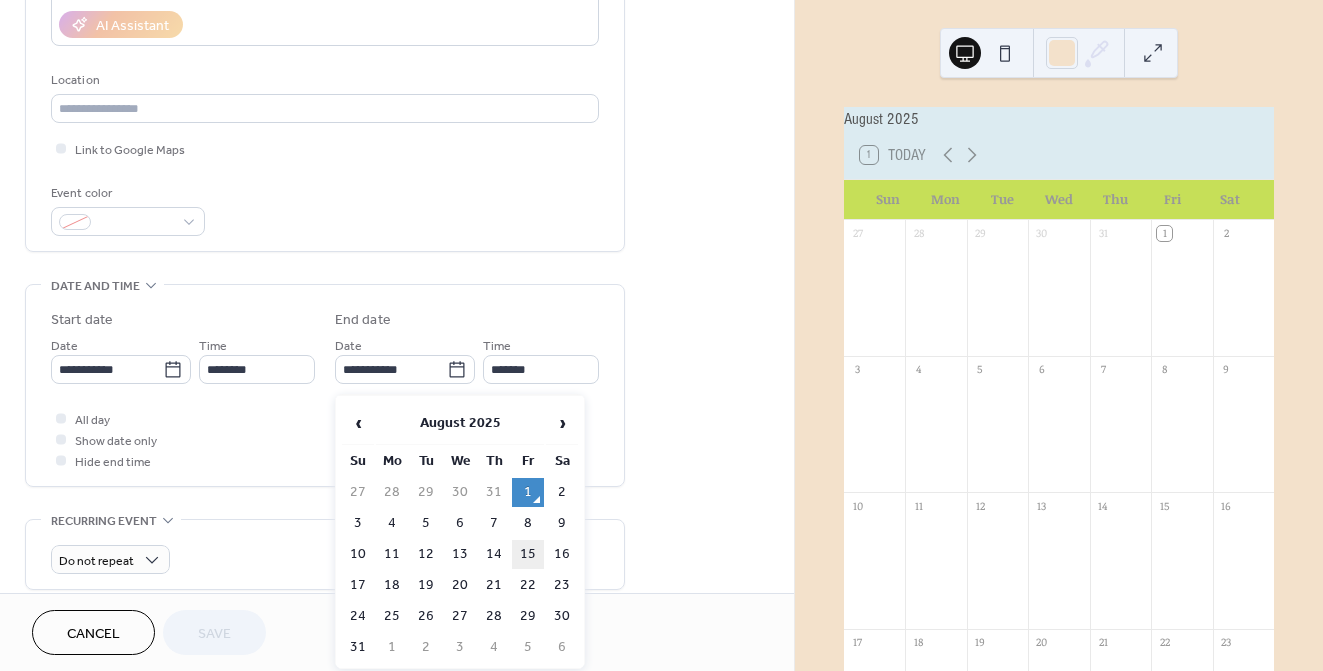 click on "15" at bounding box center [528, 554] 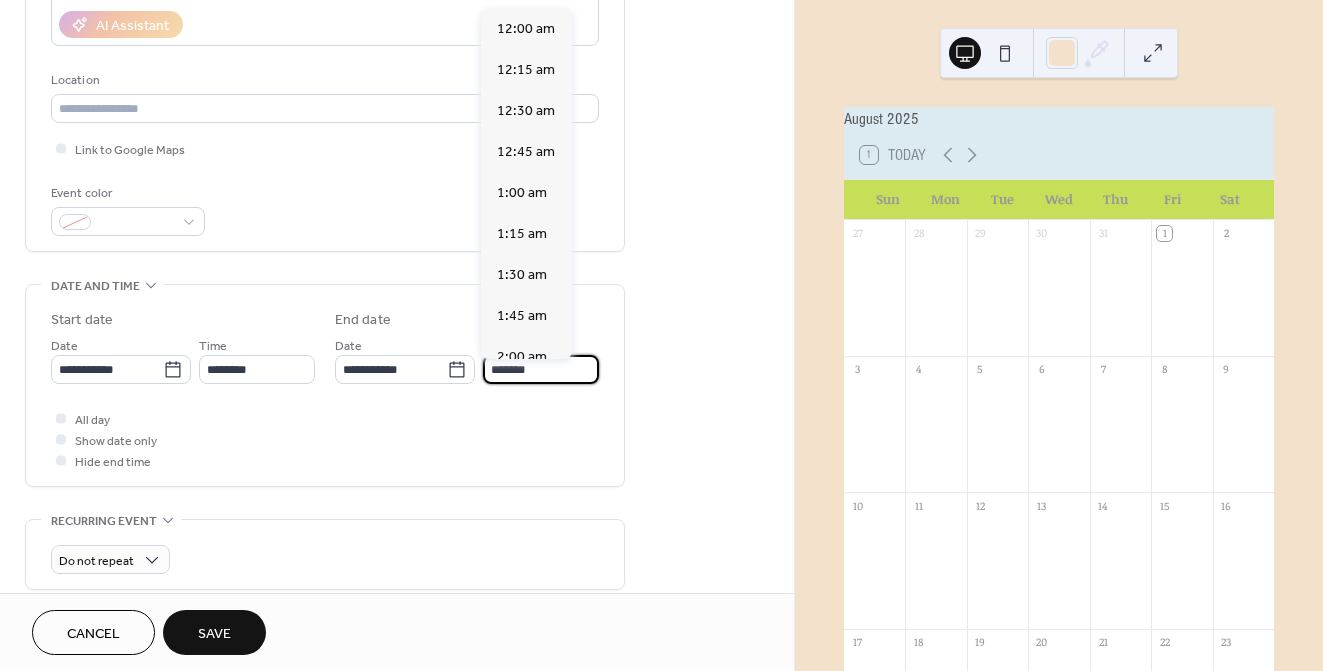 click on "*******" at bounding box center (541, 369) 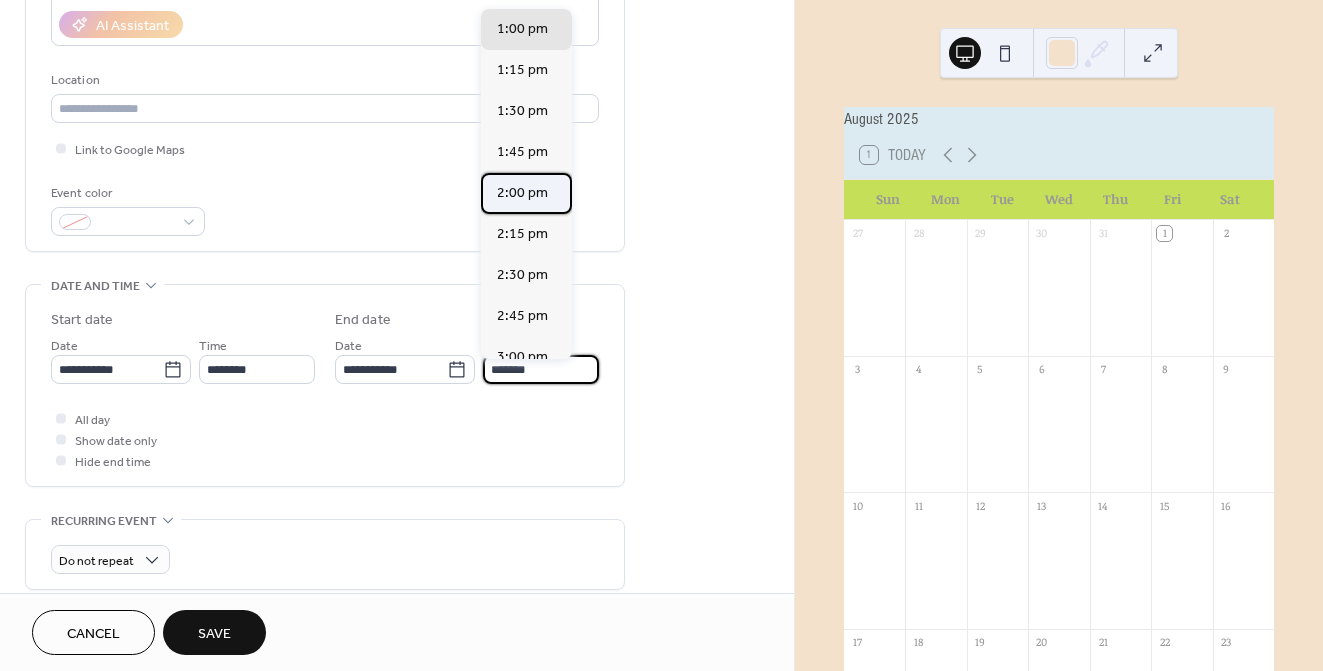 click on "2:00 pm" at bounding box center [522, 193] 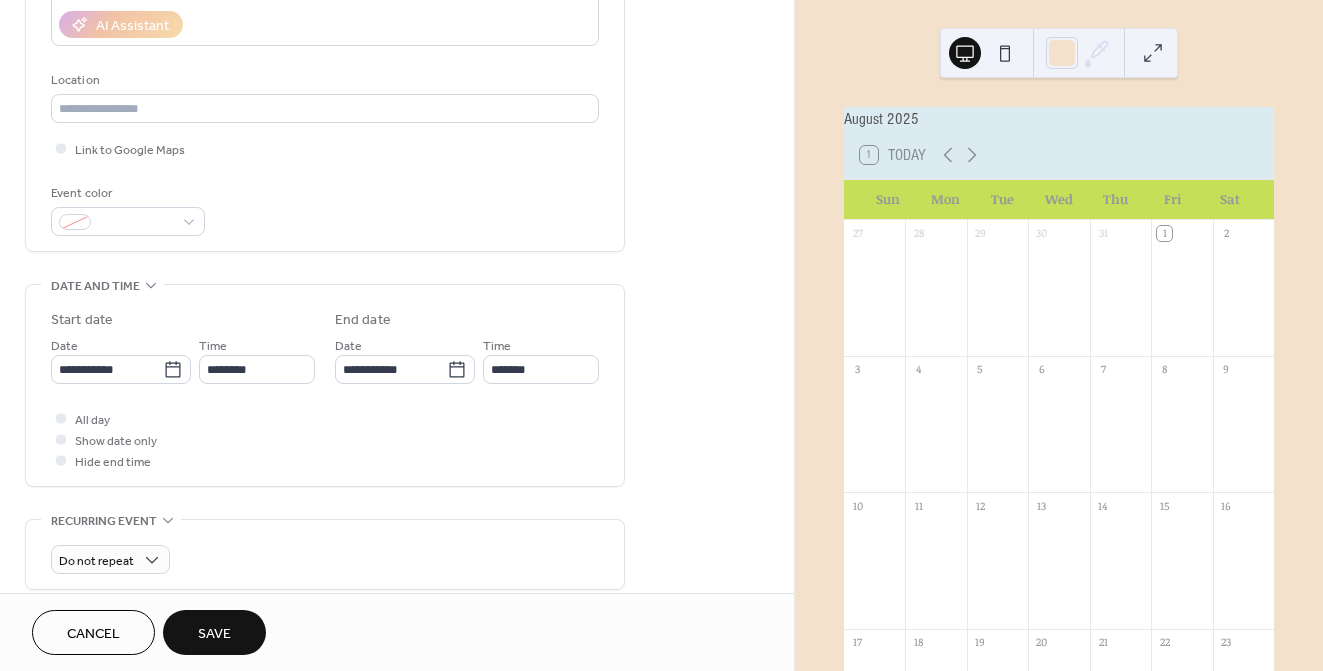 type on "*******" 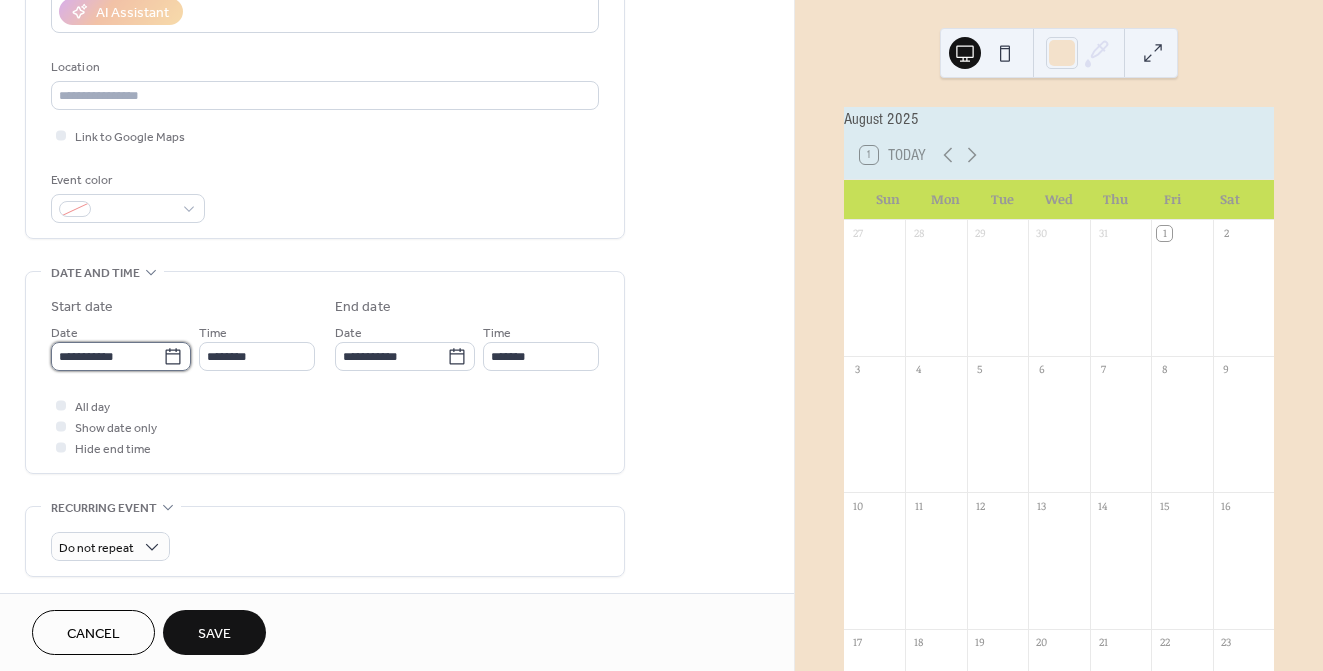 click on "**********" at bounding box center (107, 356) 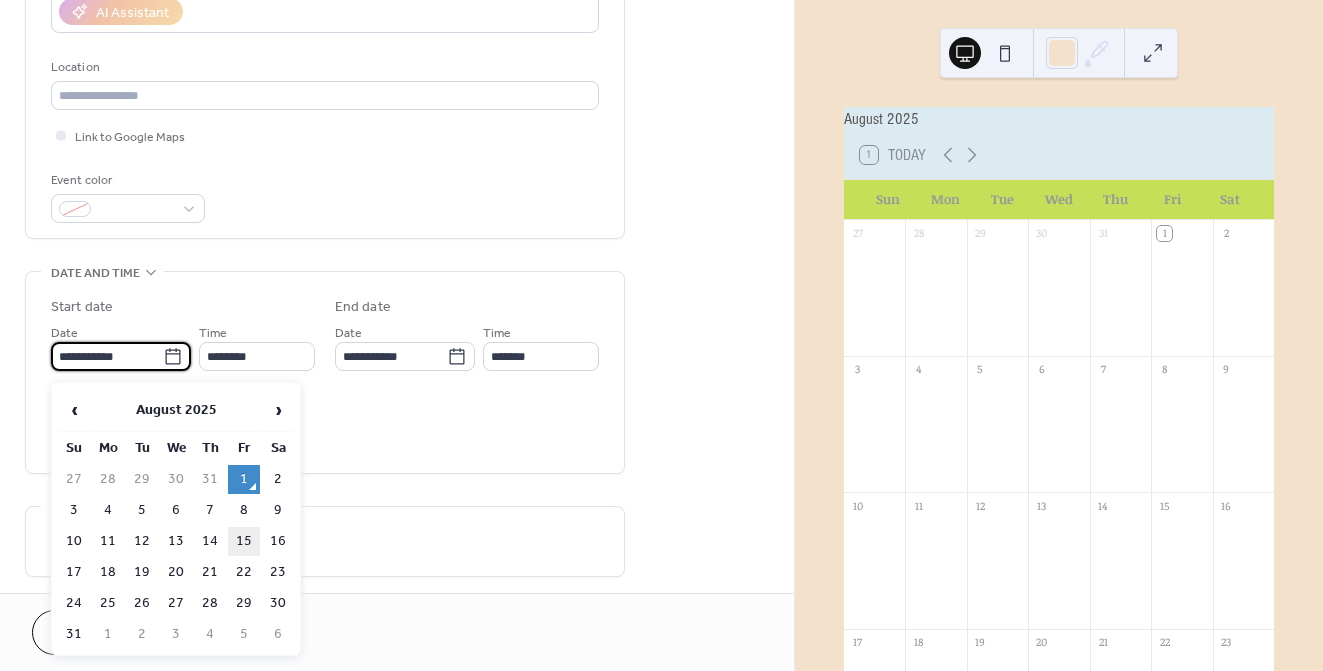 click on "15" at bounding box center (244, 541) 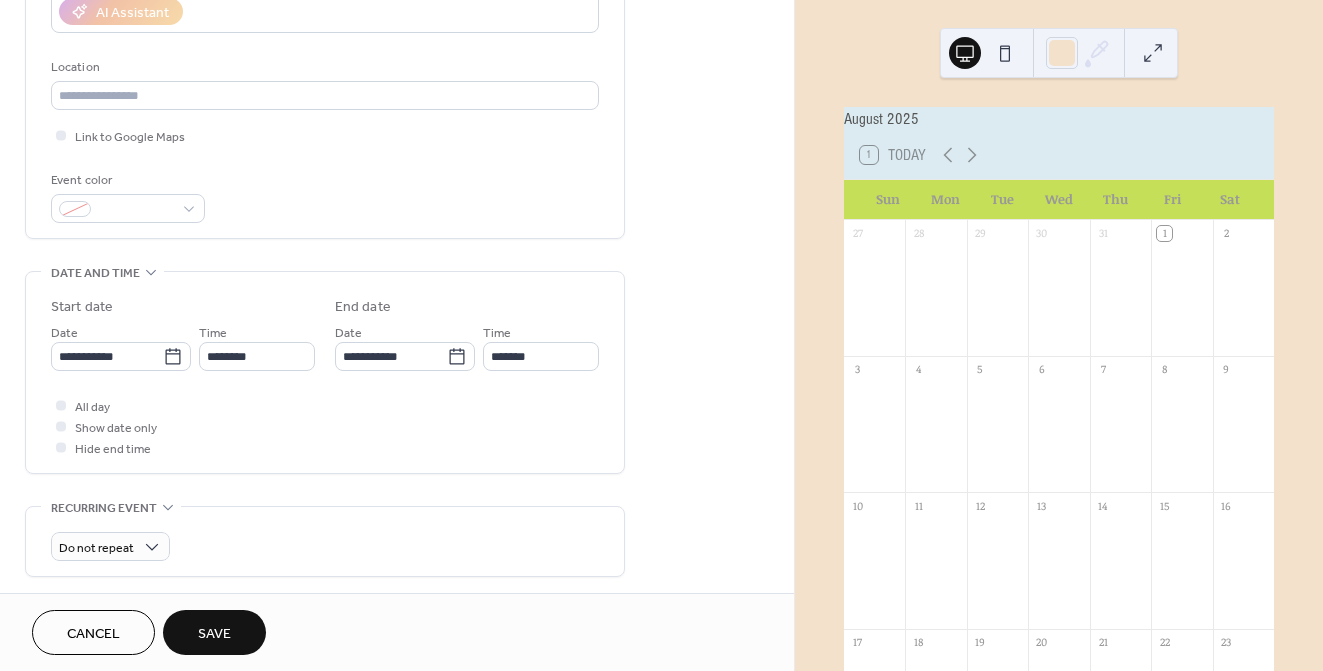 type on "**********" 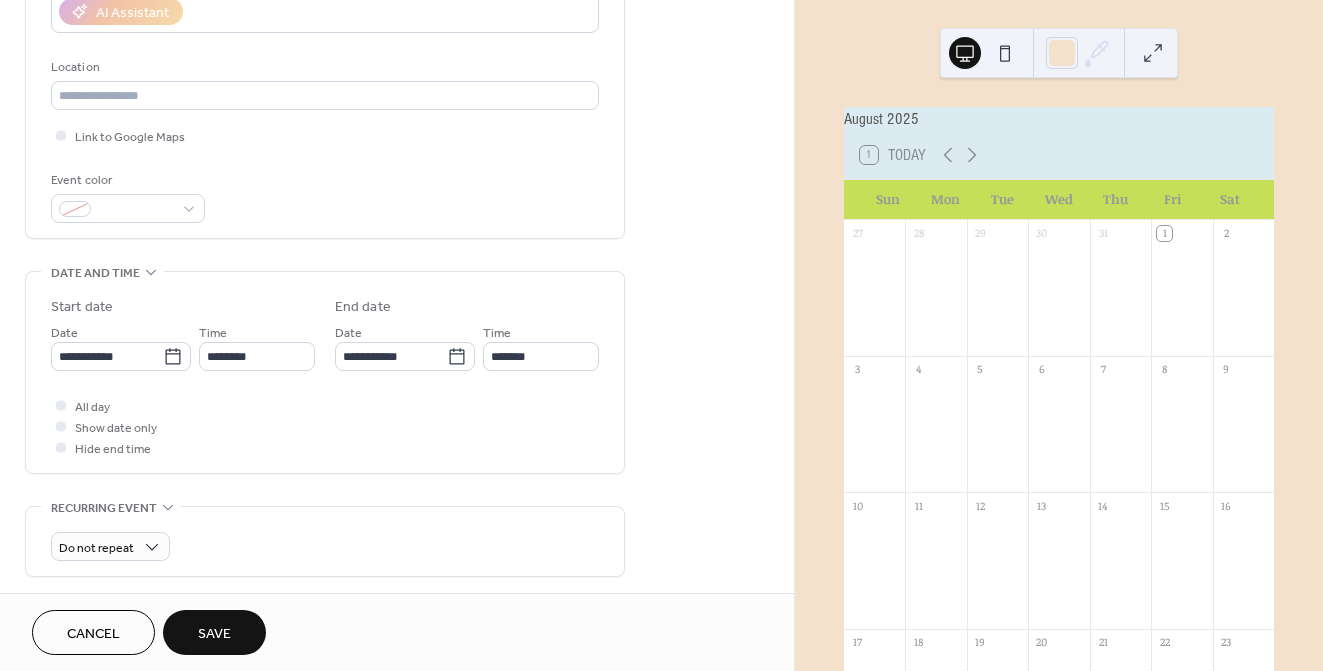 type on "**********" 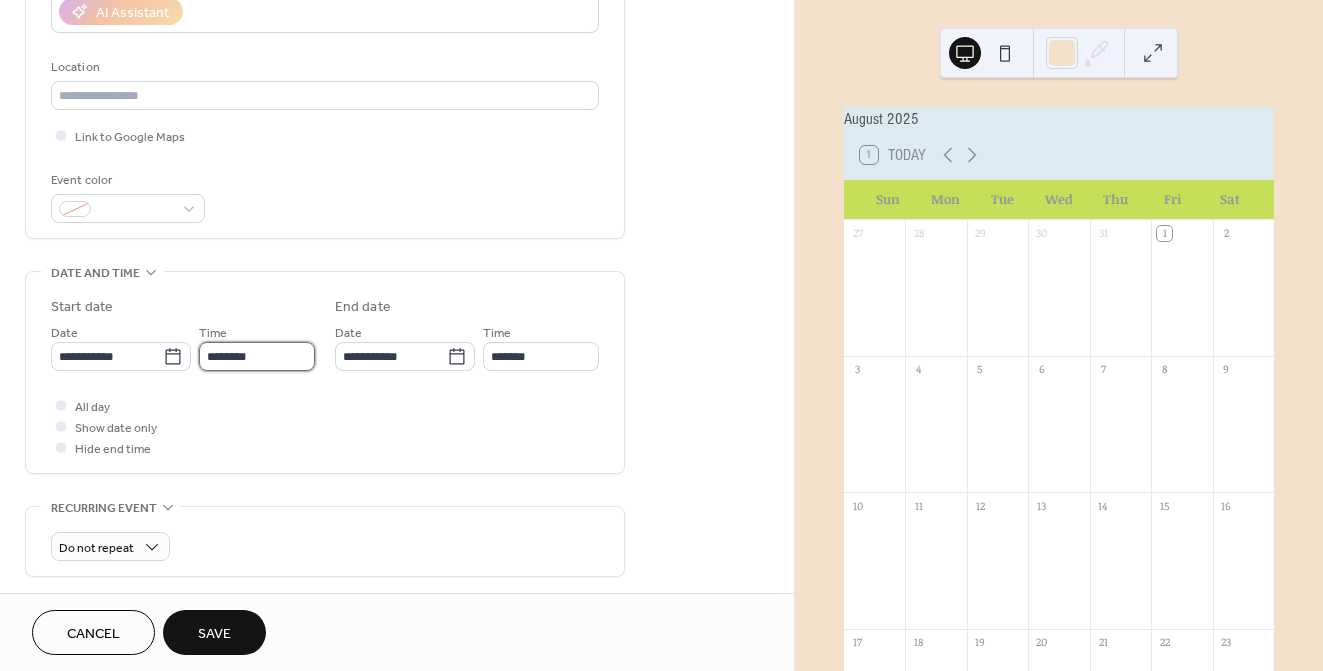 click on "********" at bounding box center (257, 356) 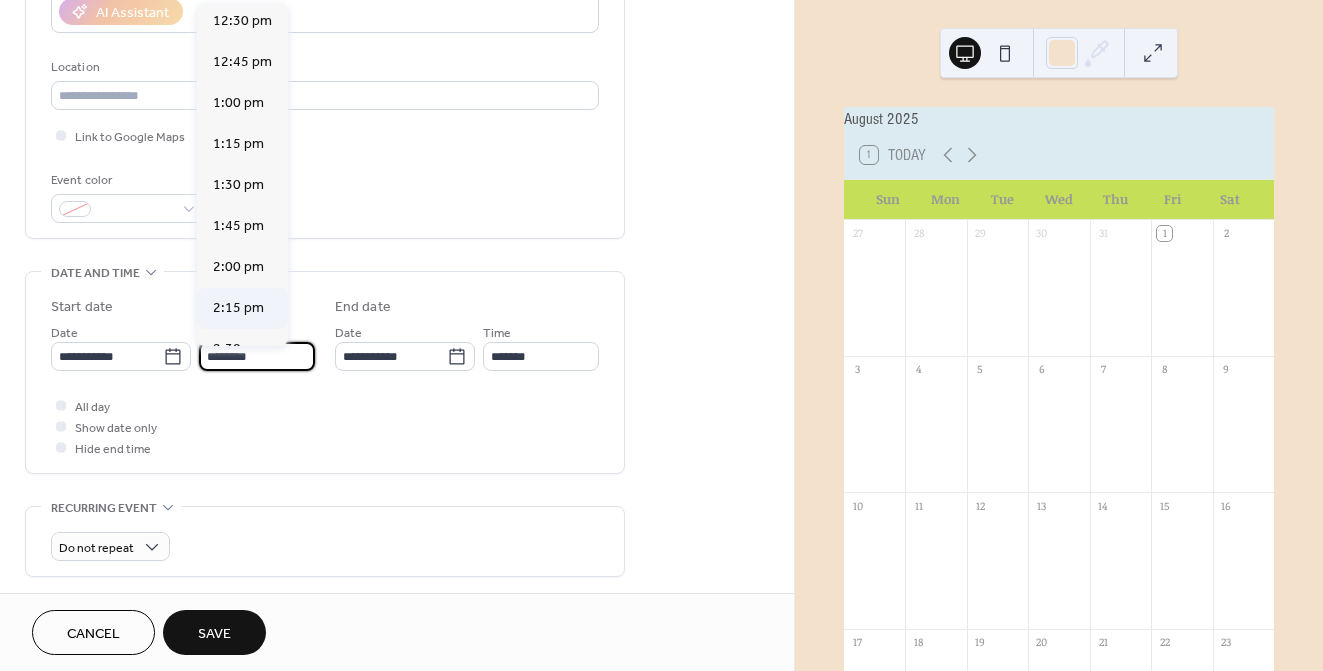 scroll, scrollTop: 2055, scrollLeft: 0, axis: vertical 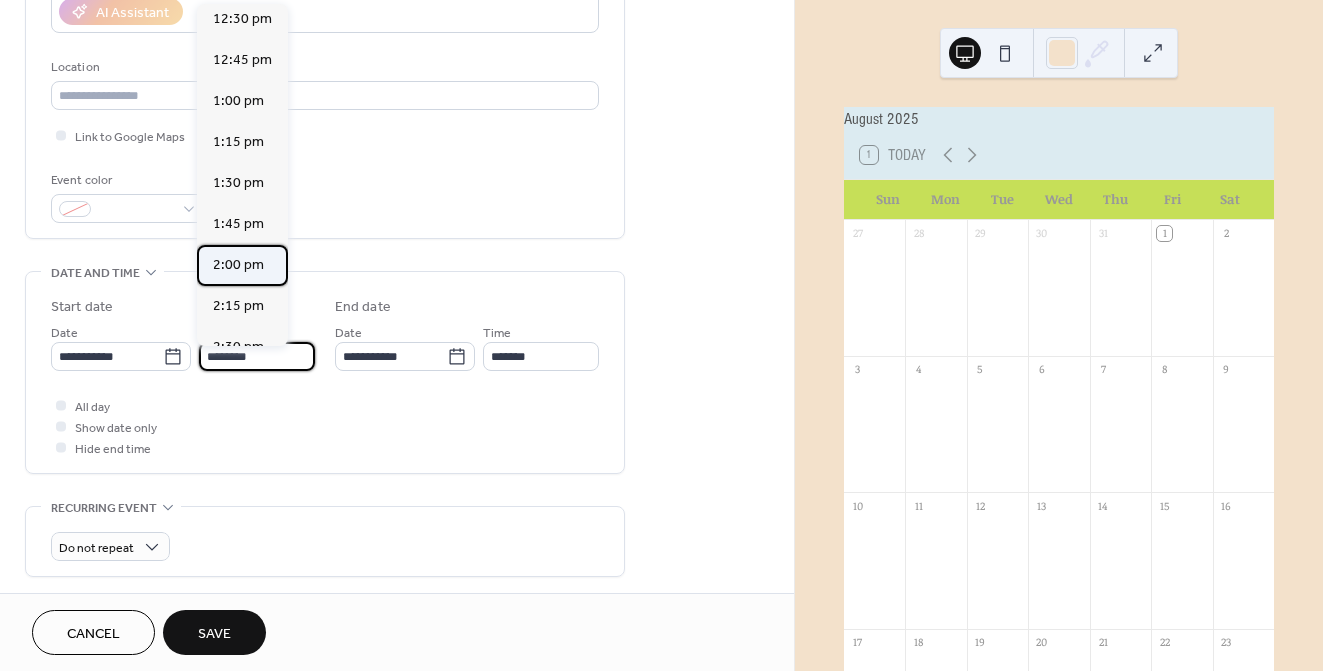 click on "2:00 pm" at bounding box center [238, 265] 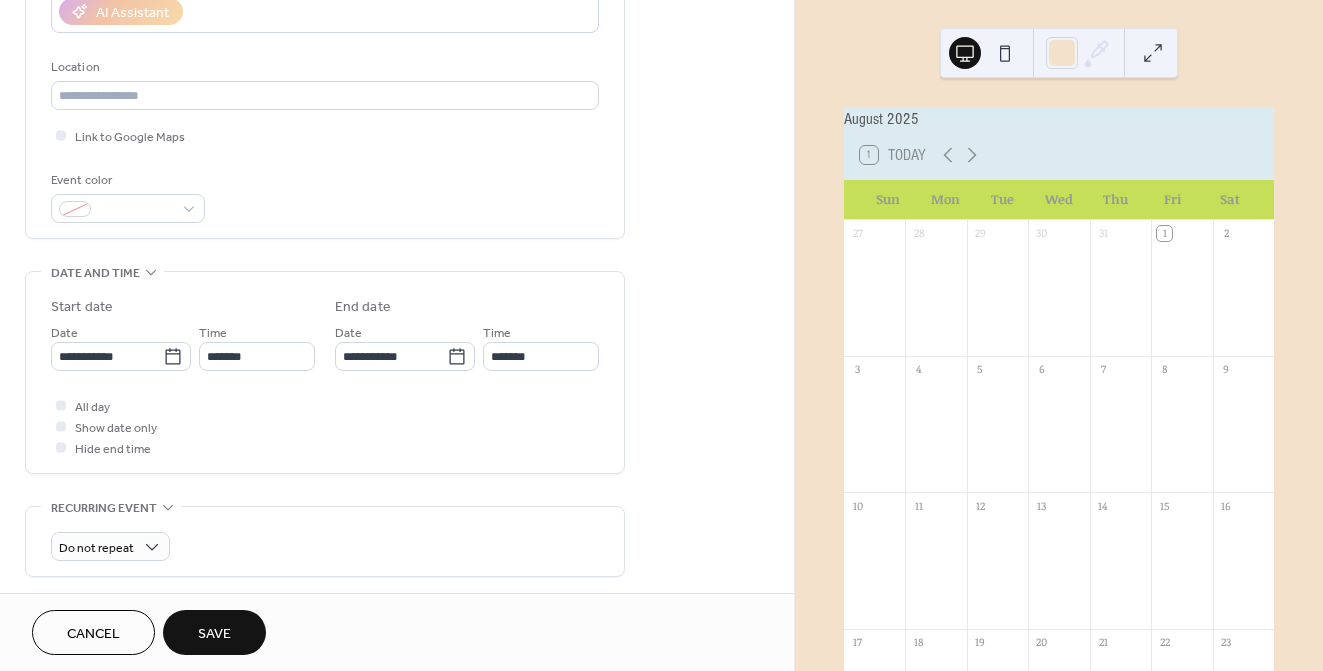 type on "*******" 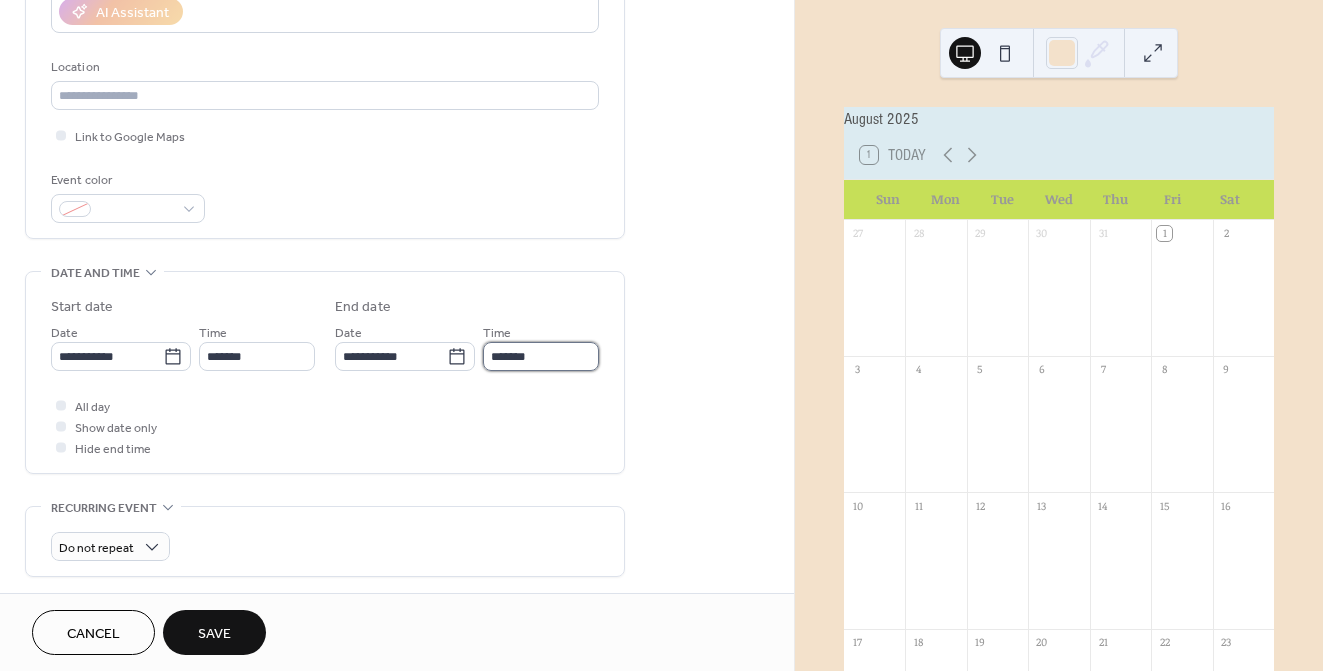 click on "*******" at bounding box center [541, 356] 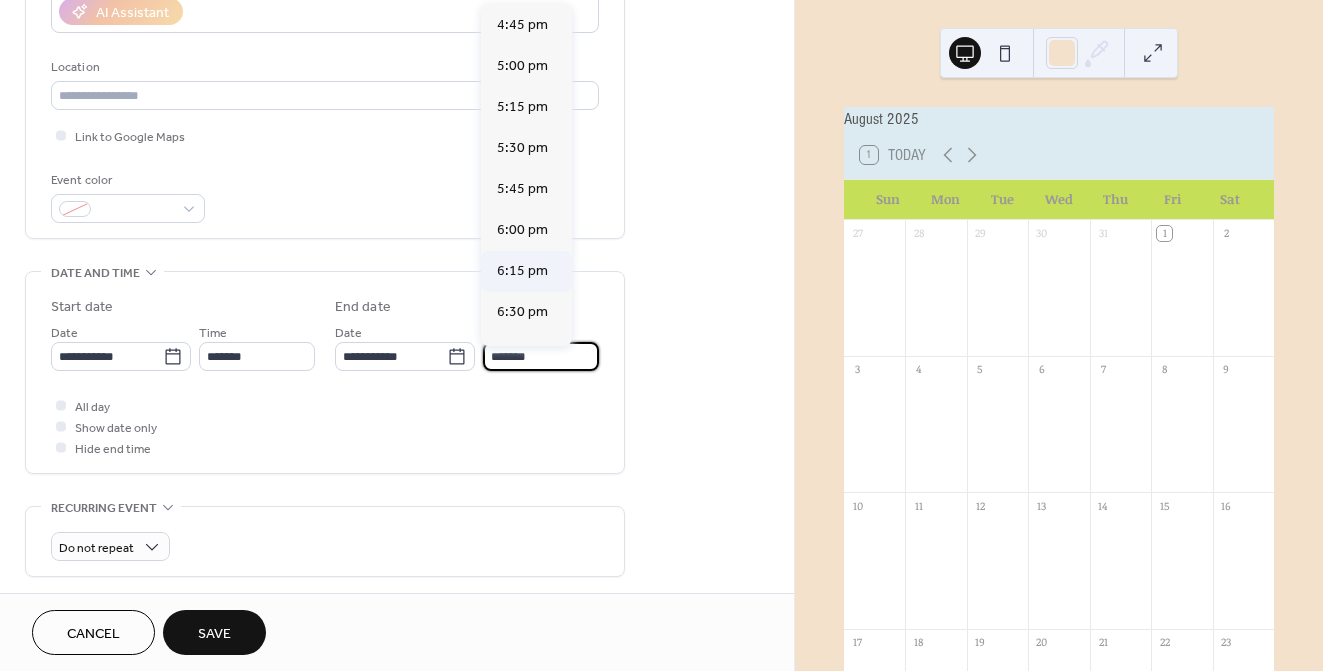scroll, scrollTop: 2757, scrollLeft: 0, axis: vertical 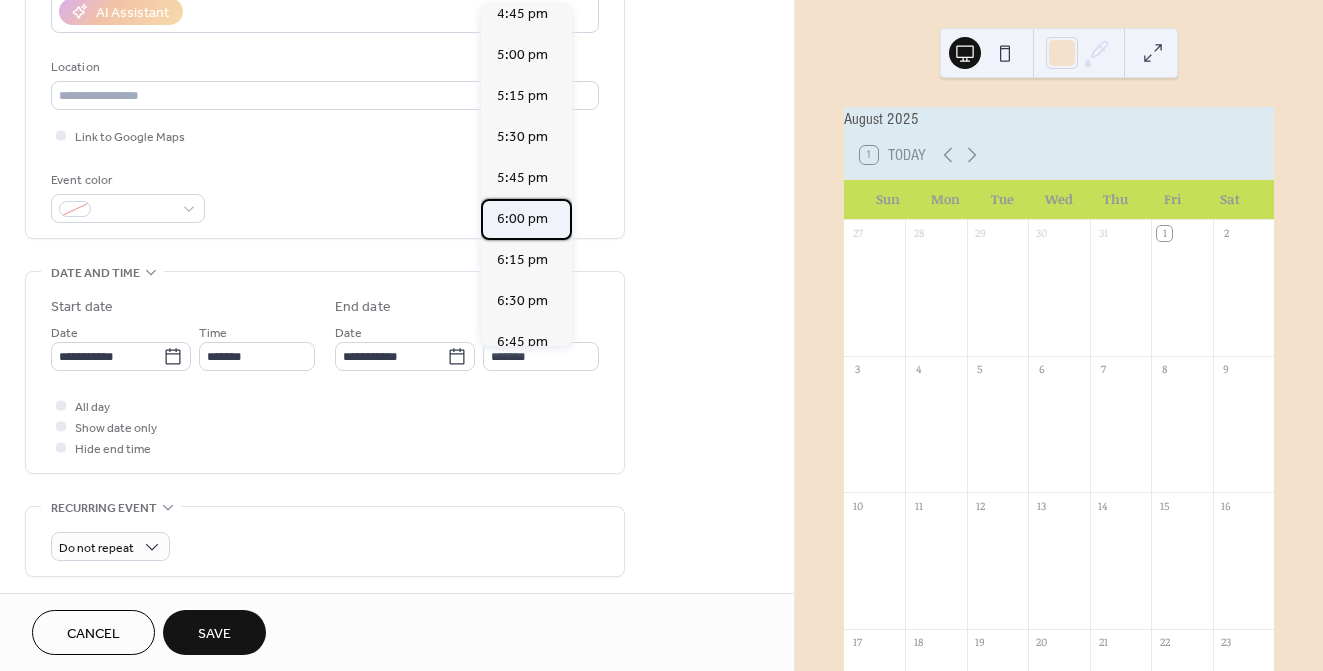 click on "6:00 pm" at bounding box center (522, 219) 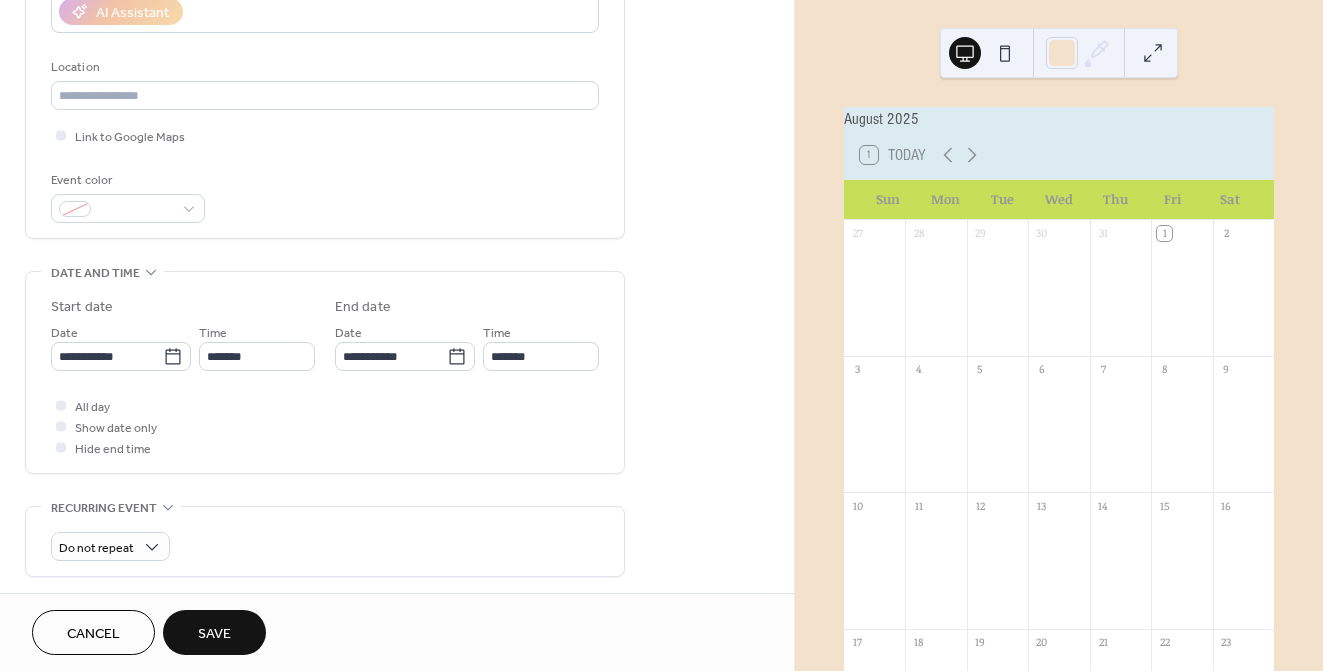 type on "*******" 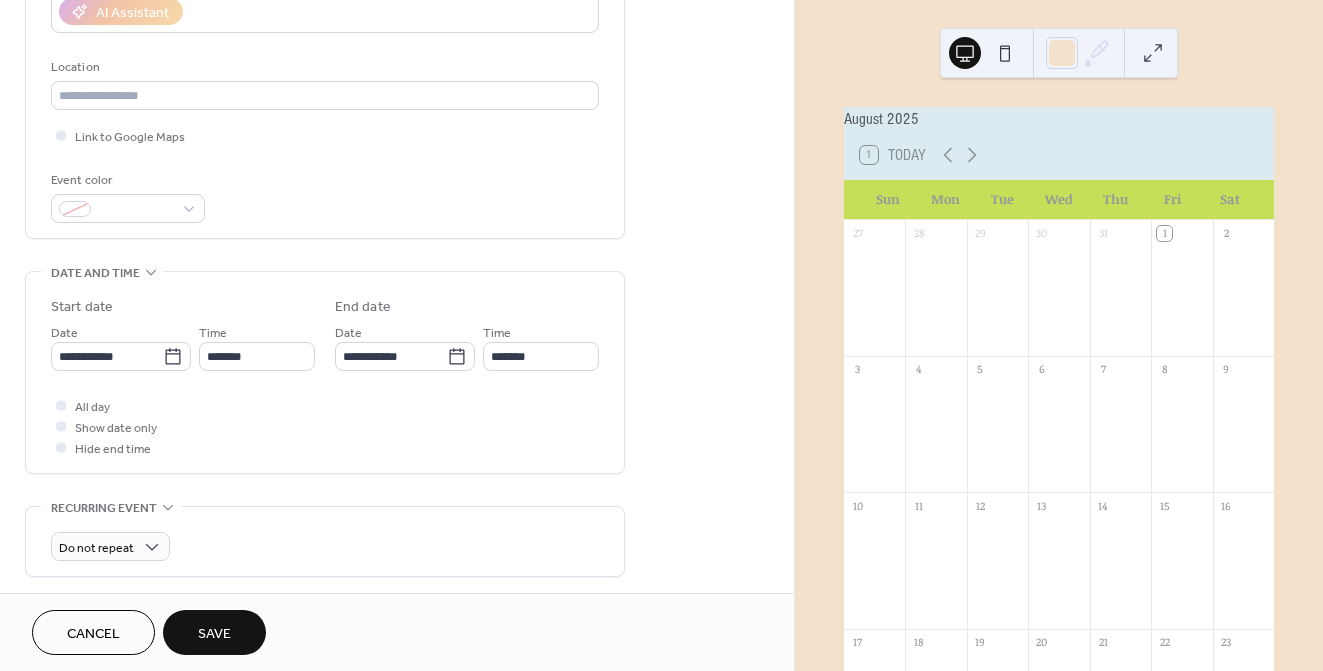 click on "All day Show date only Hide end time" at bounding box center (325, 426) 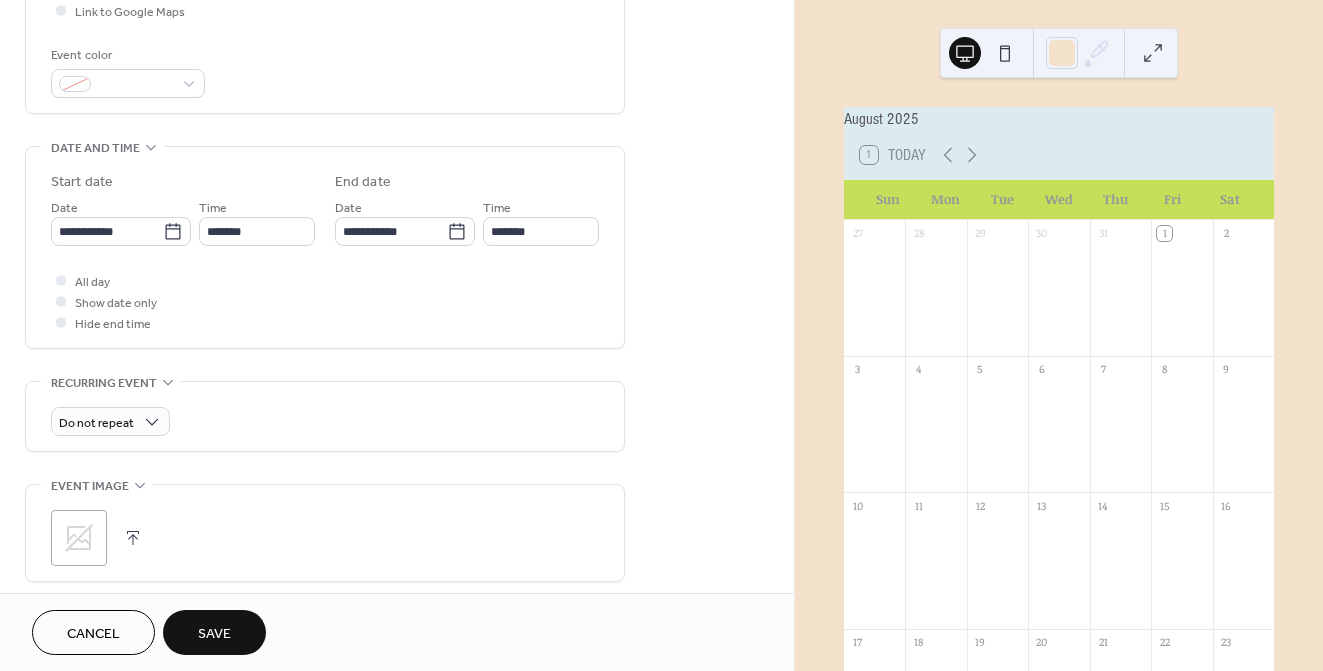scroll, scrollTop: 519, scrollLeft: 0, axis: vertical 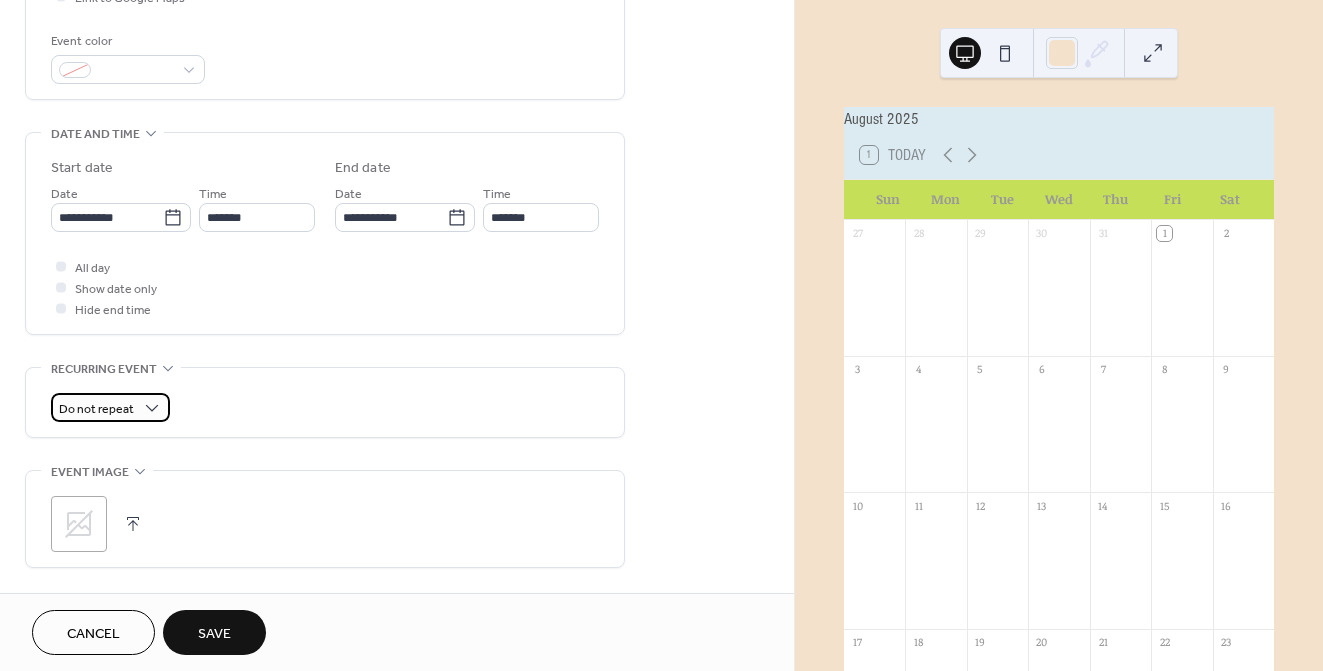 click on "Do not repeat" at bounding box center [110, 407] 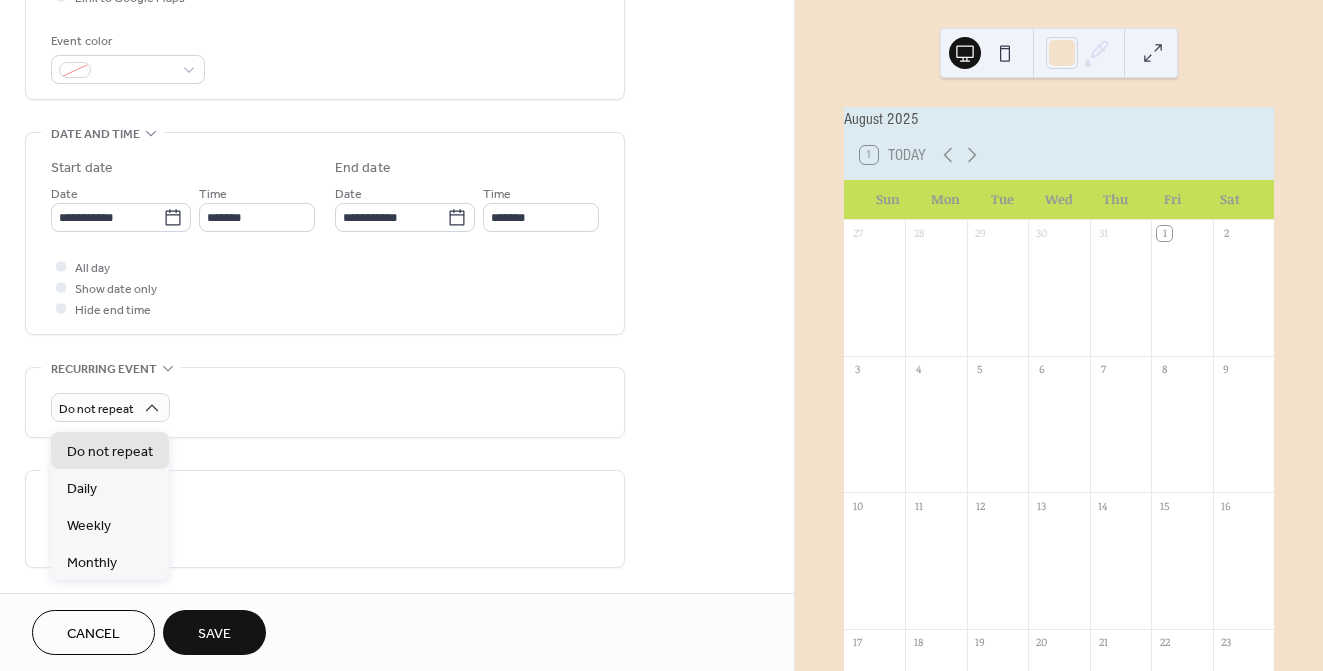click on "**********" at bounding box center [325, 233] 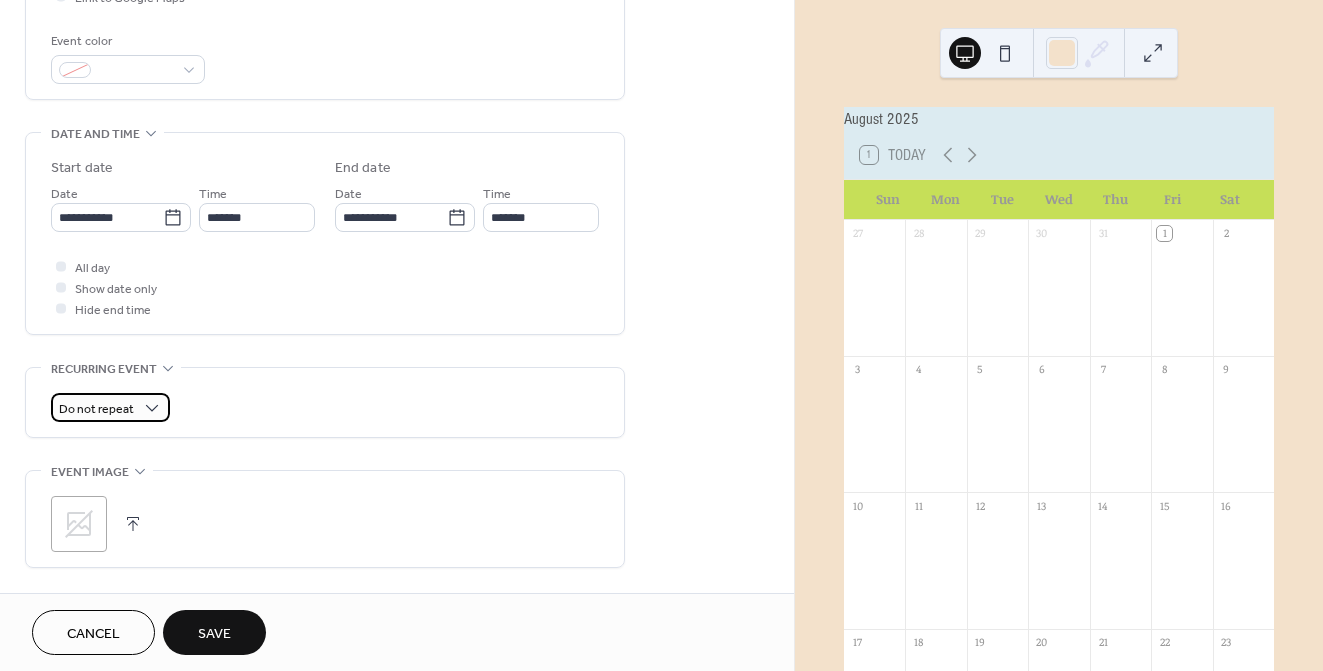 click on "Do not repeat" at bounding box center (96, 409) 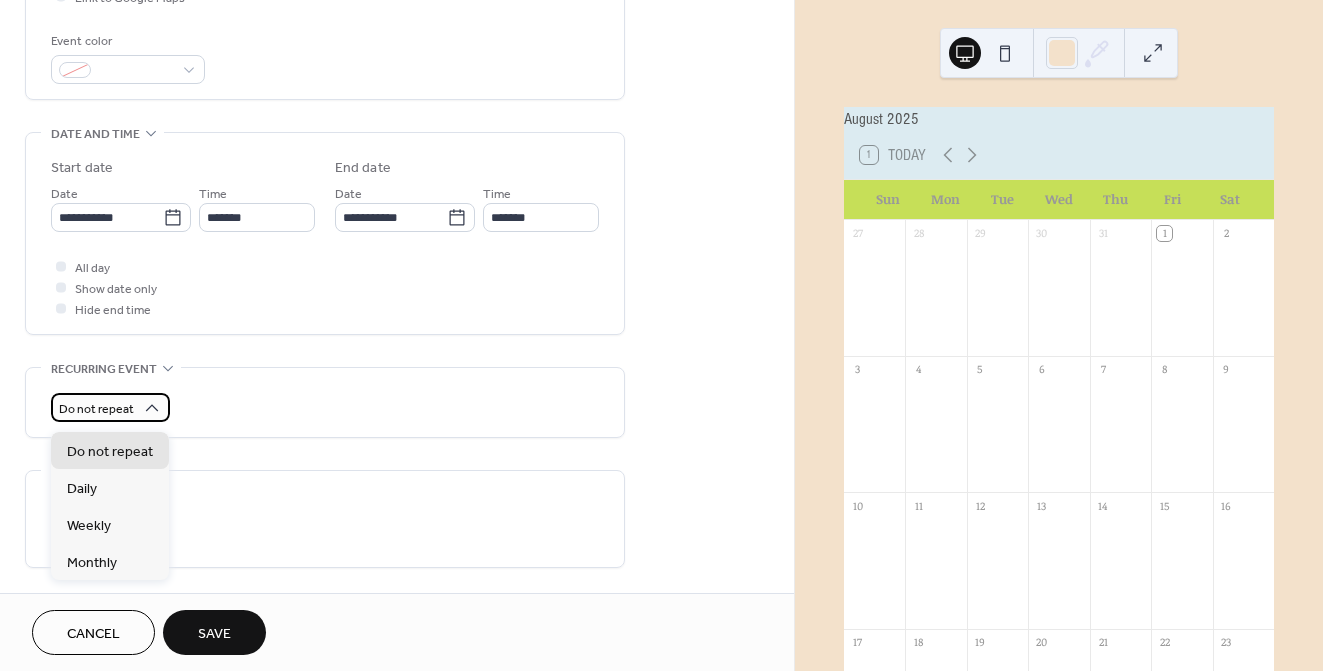 click 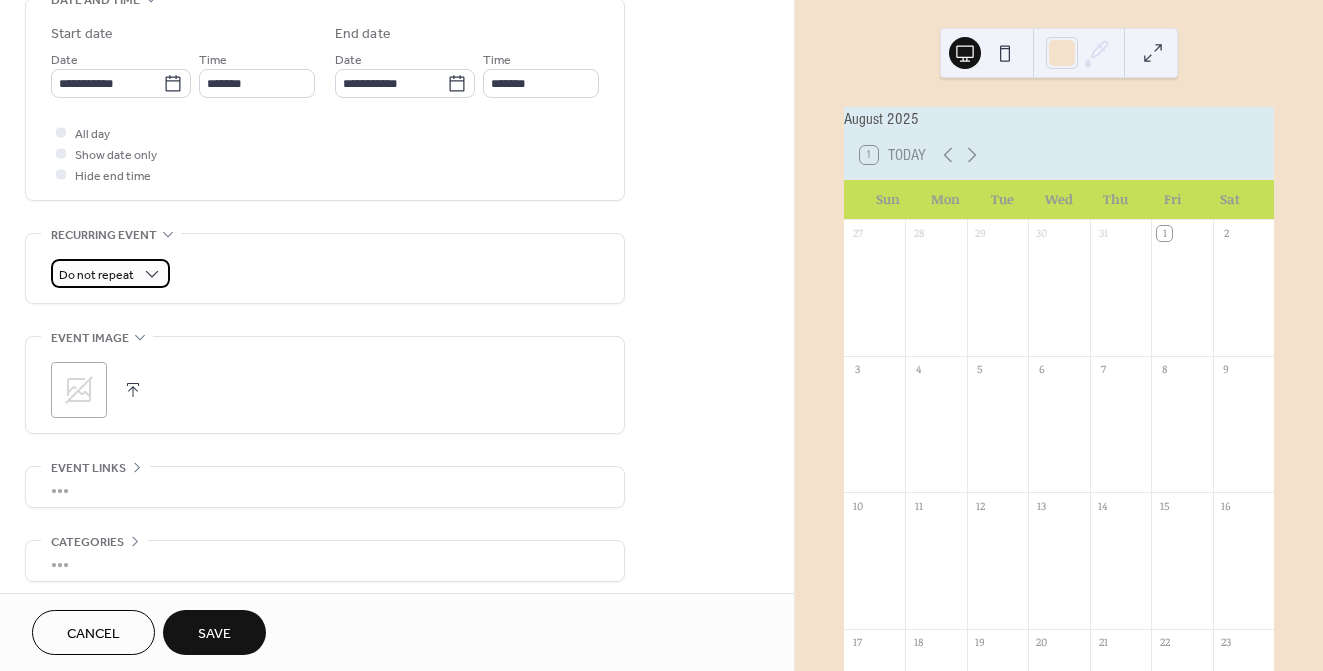 scroll, scrollTop: 681, scrollLeft: 0, axis: vertical 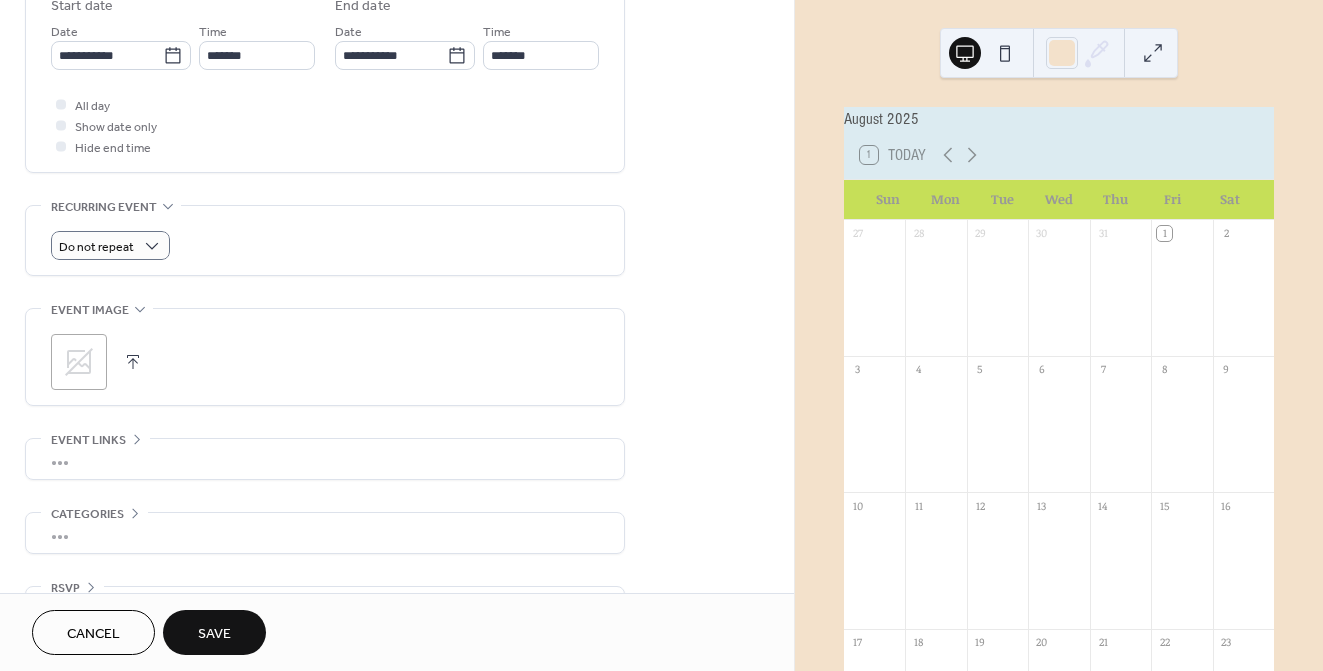 click 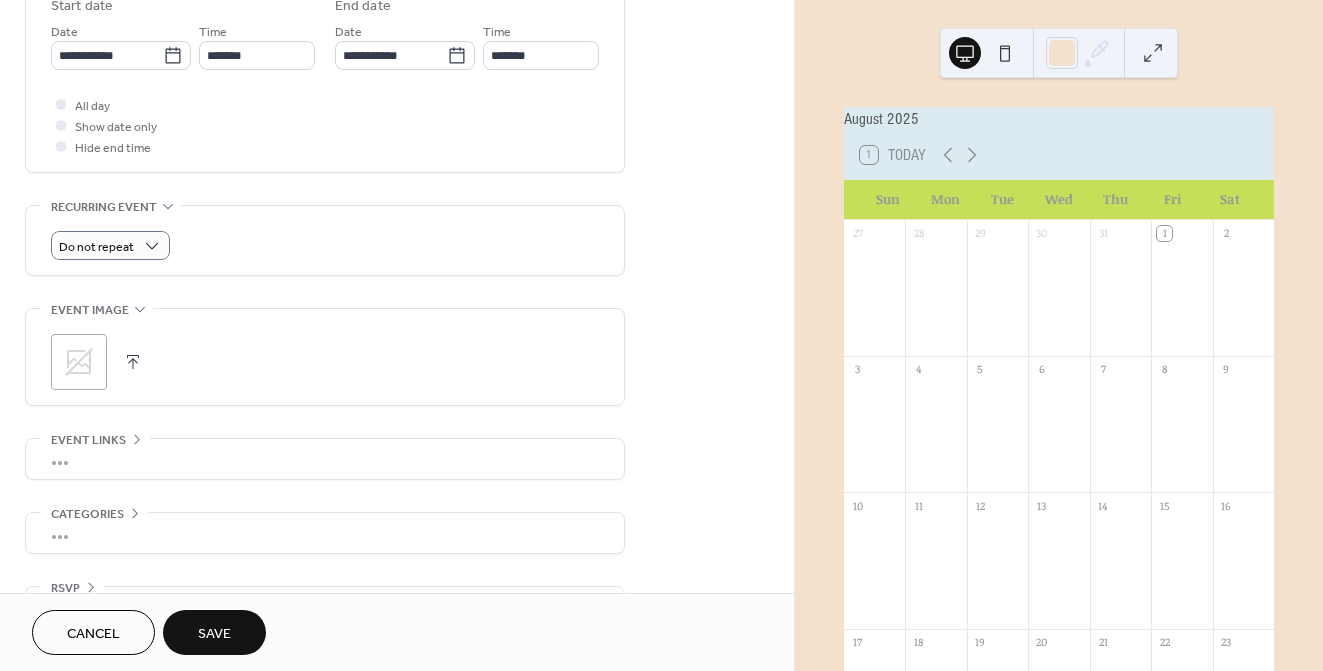 click 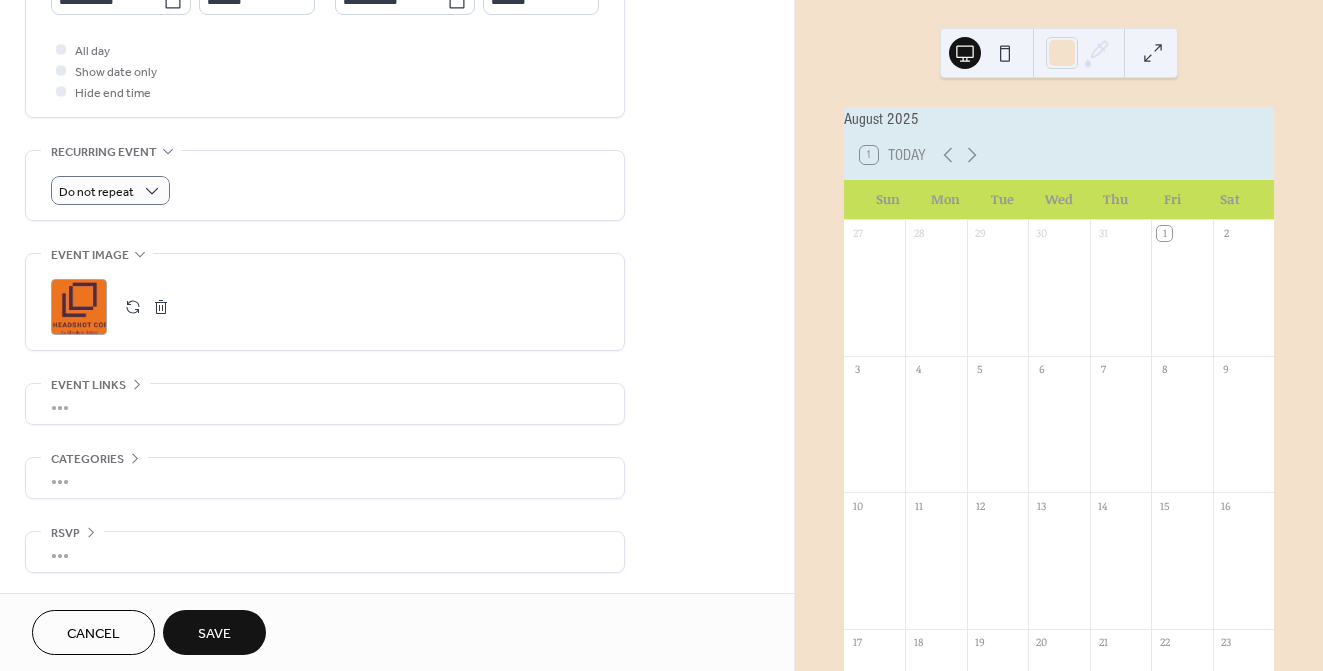 click on "•••" at bounding box center (325, 478) 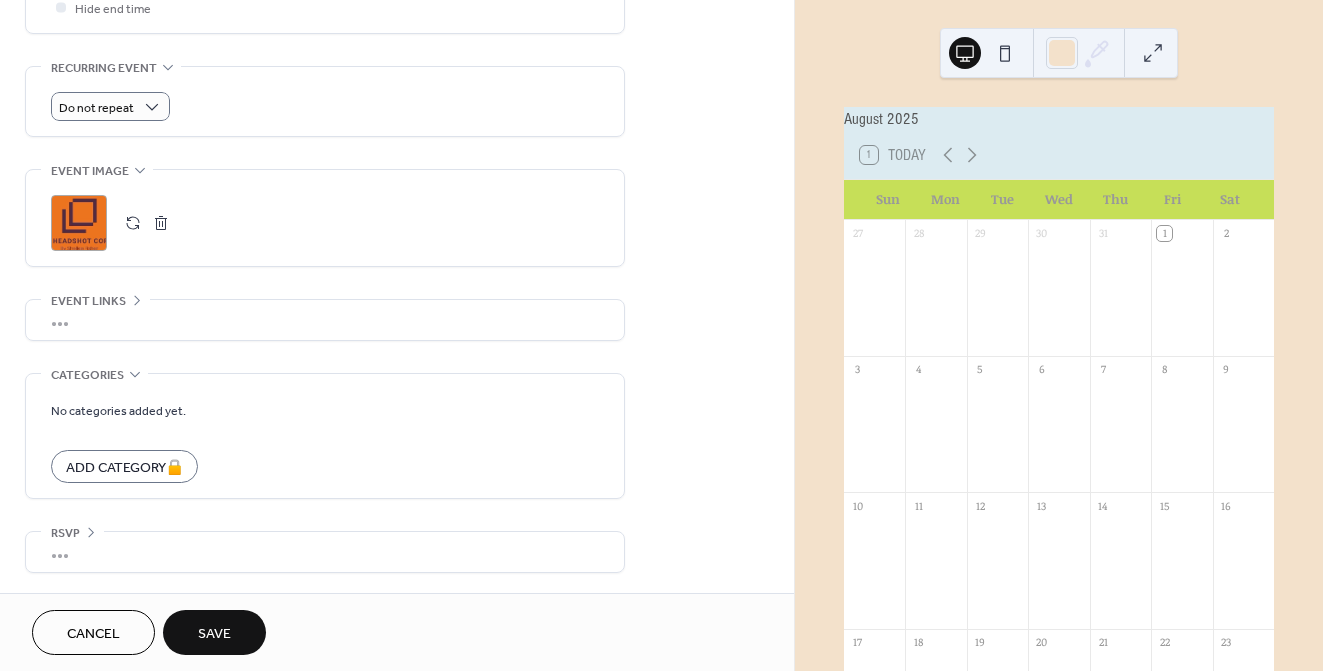 scroll, scrollTop: 826, scrollLeft: 0, axis: vertical 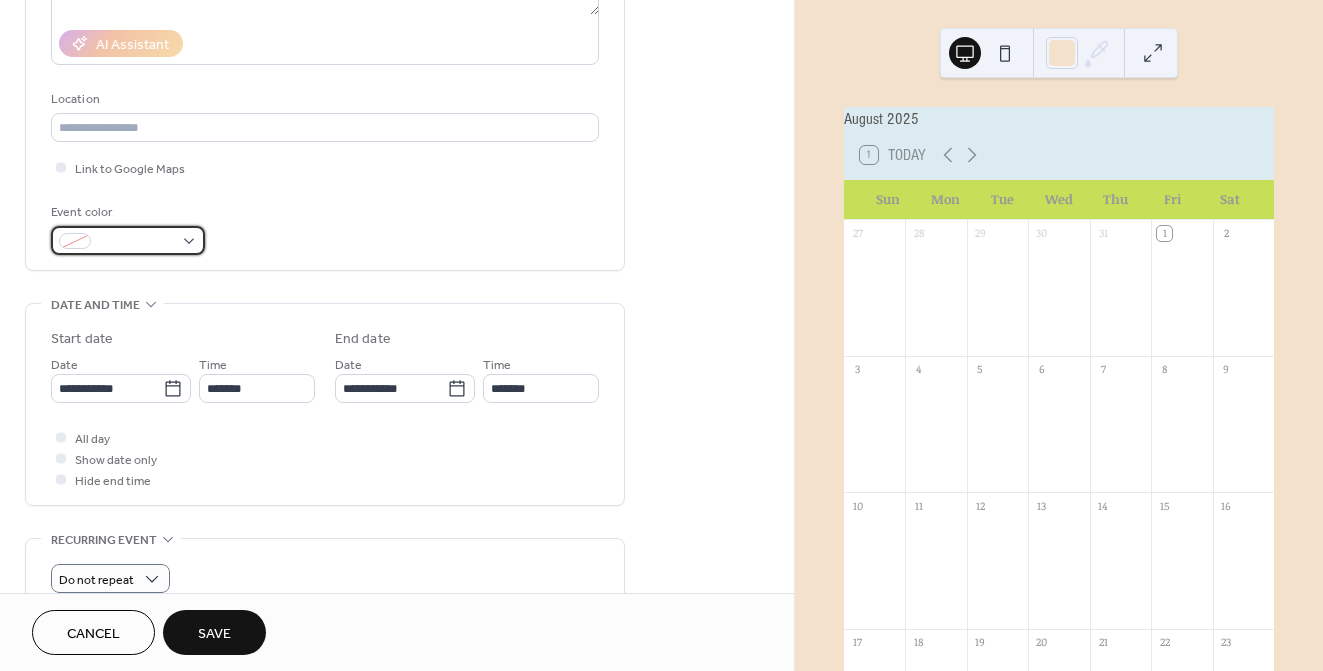click at bounding box center (136, 242) 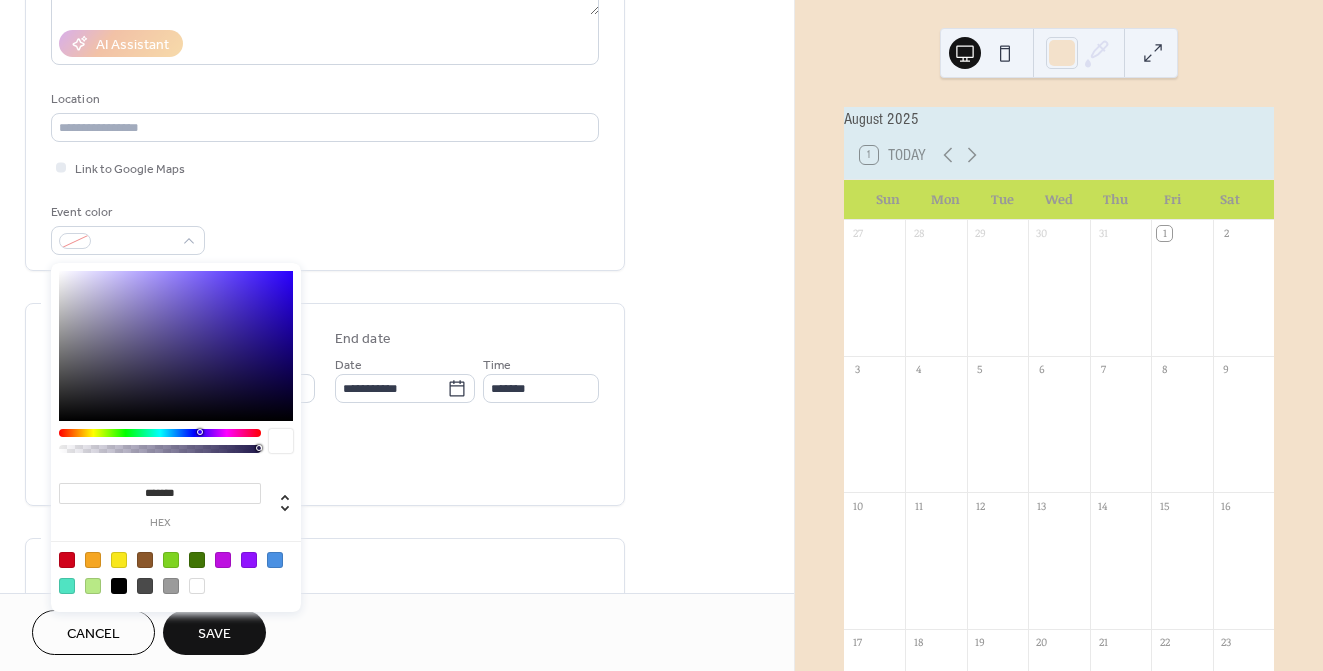 click at bounding box center (160, 433) 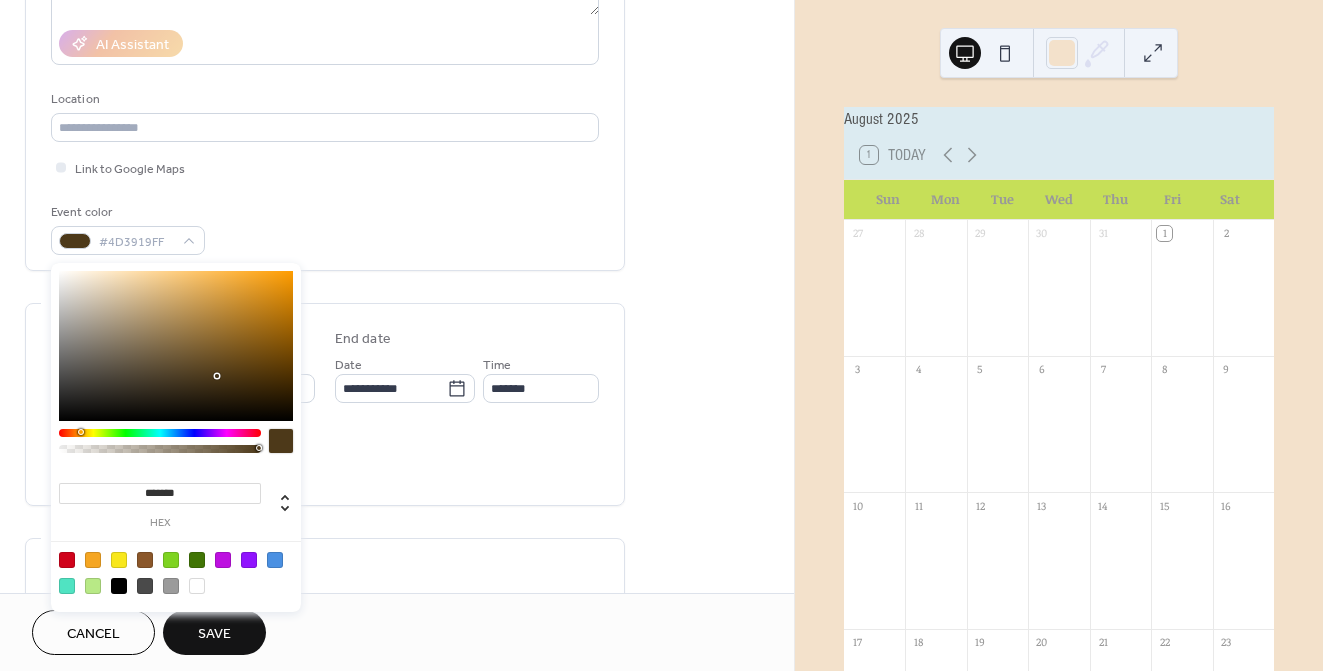 click at bounding box center [176, 346] 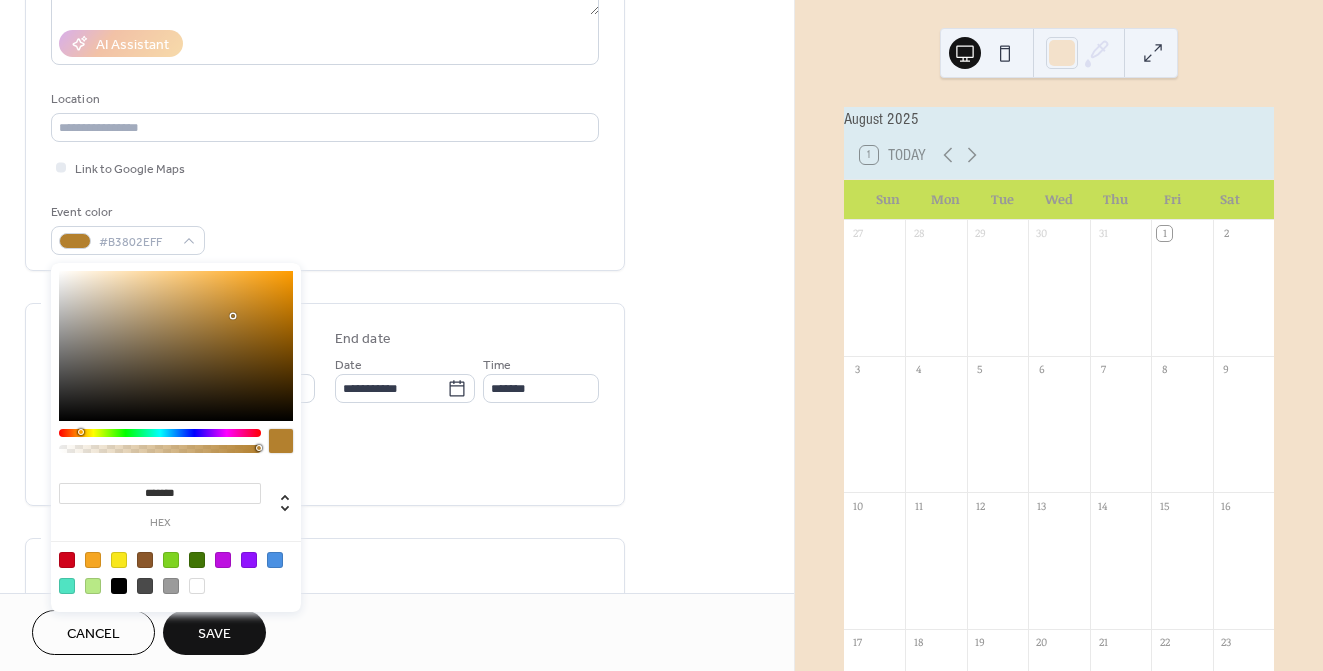 click at bounding box center (176, 346) 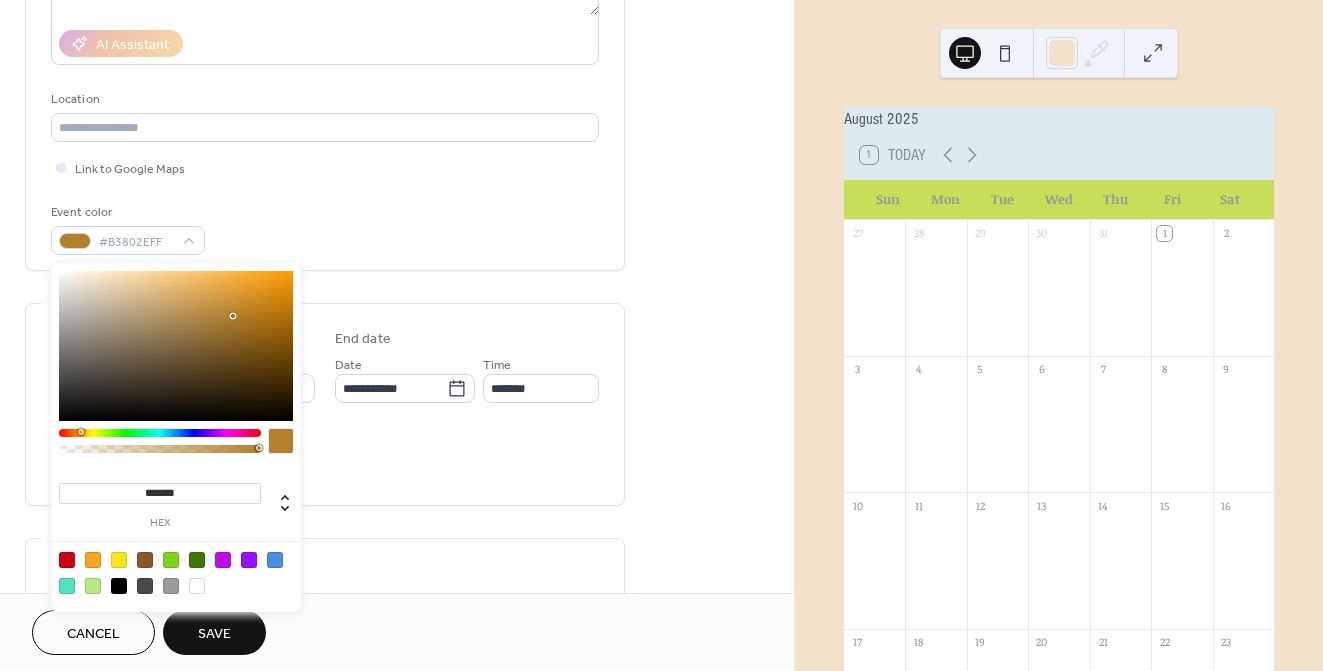 click at bounding box center (176, 346) 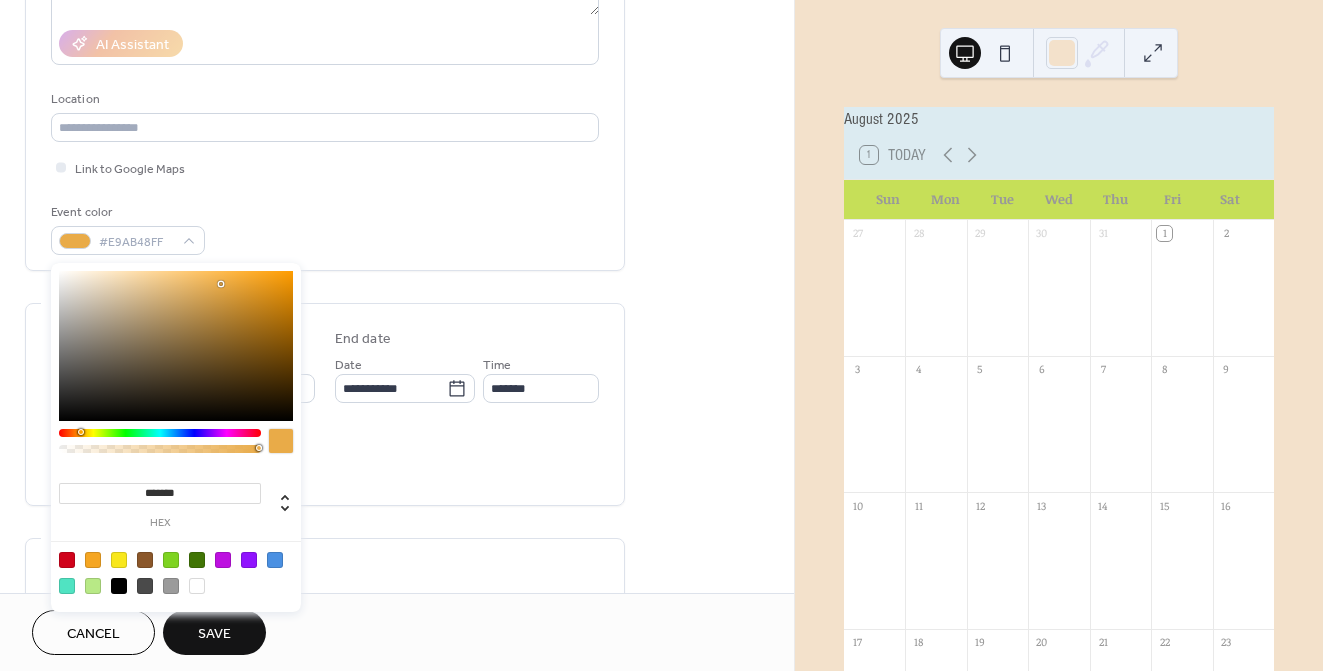 type on "*******" 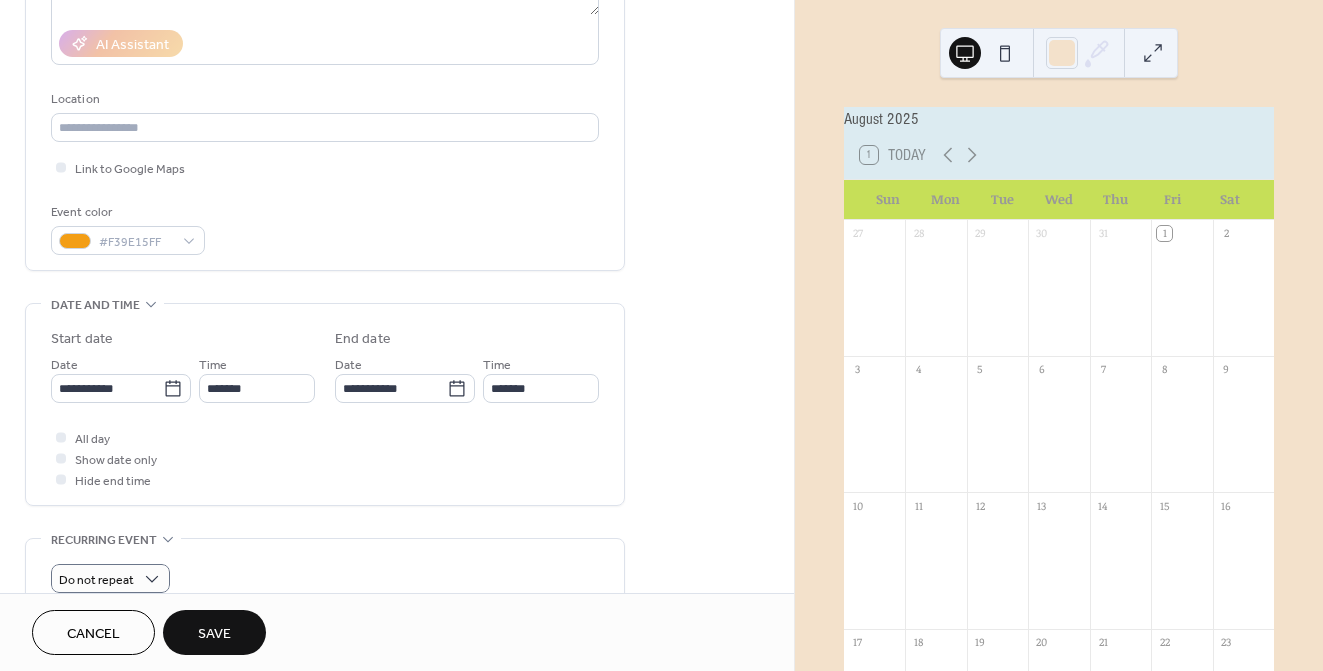 click on "Save" at bounding box center (214, 632) 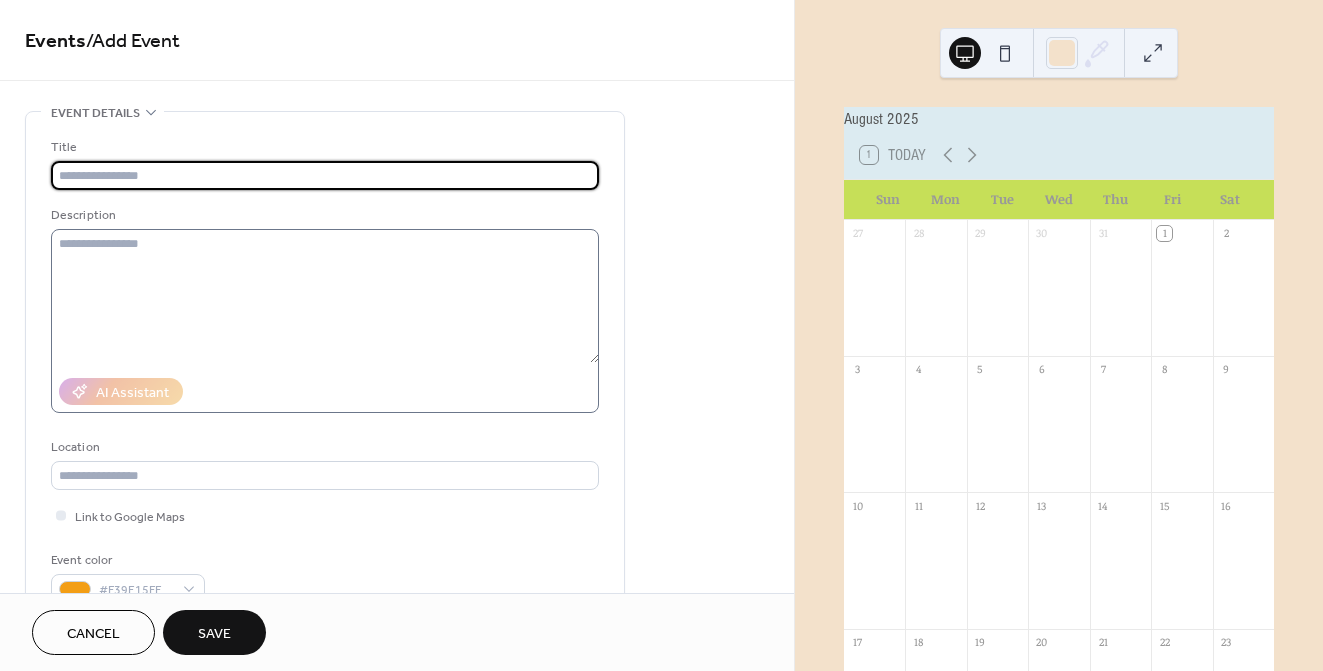 scroll, scrollTop: 1, scrollLeft: 0, axis: vertical 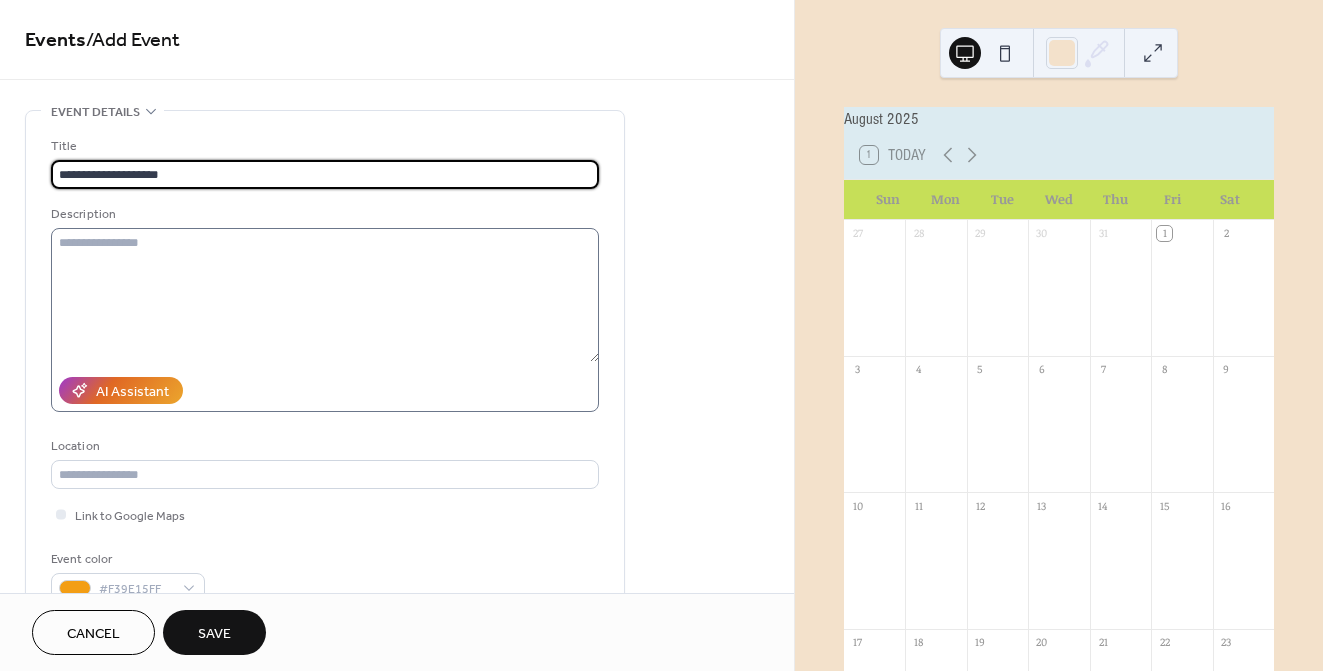 type on "**********" 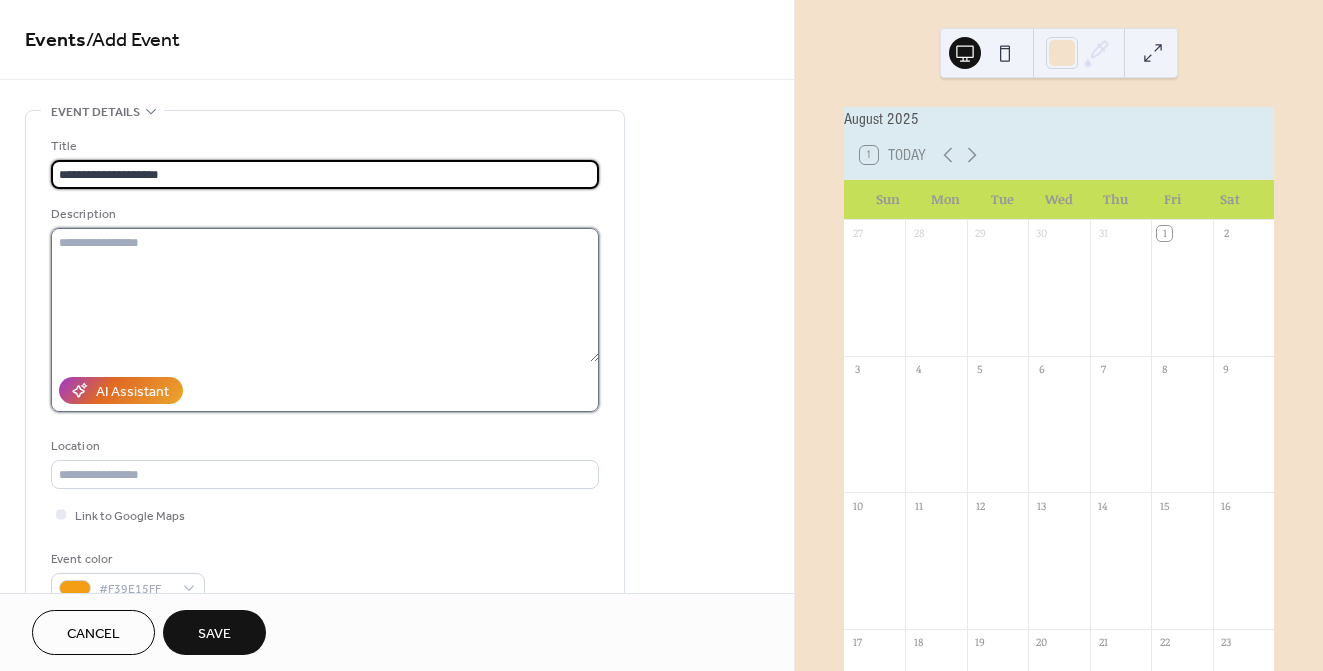 click at bounding box center (325, 295) 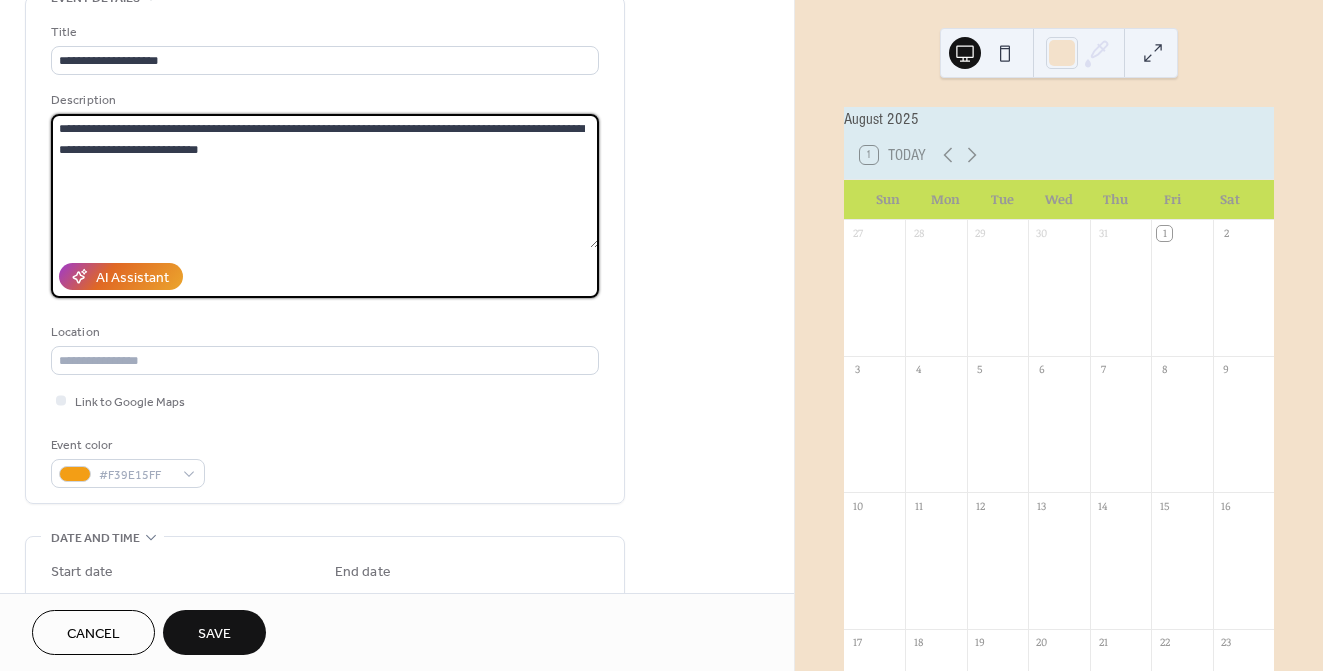 scroll, scrollTop: 127, scrollLeft: 0, axis: vertical 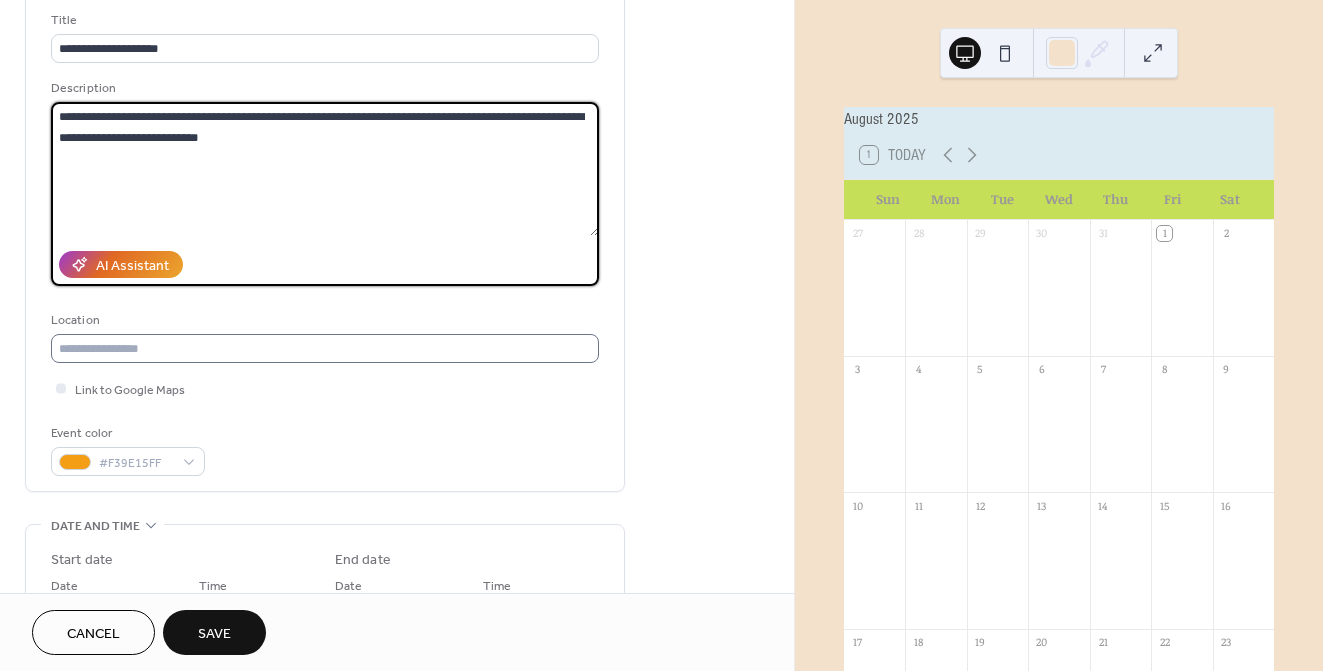 type on "**********" 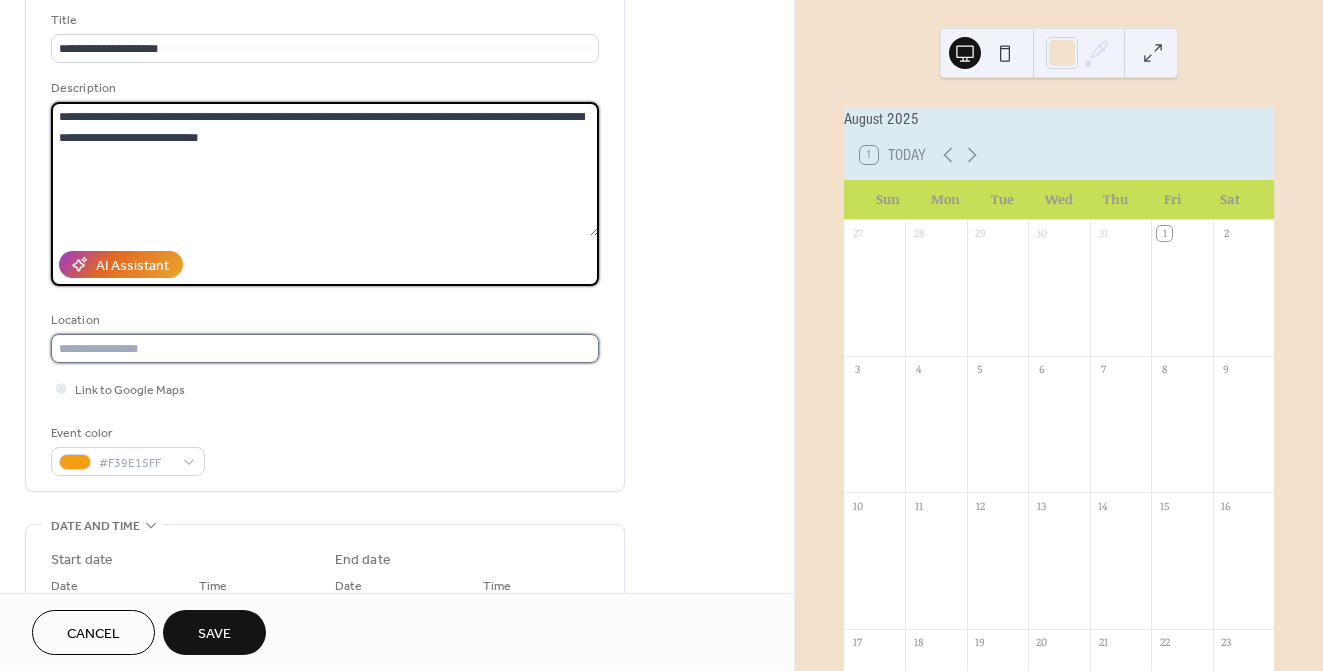 click at bounding box center [325, 348] 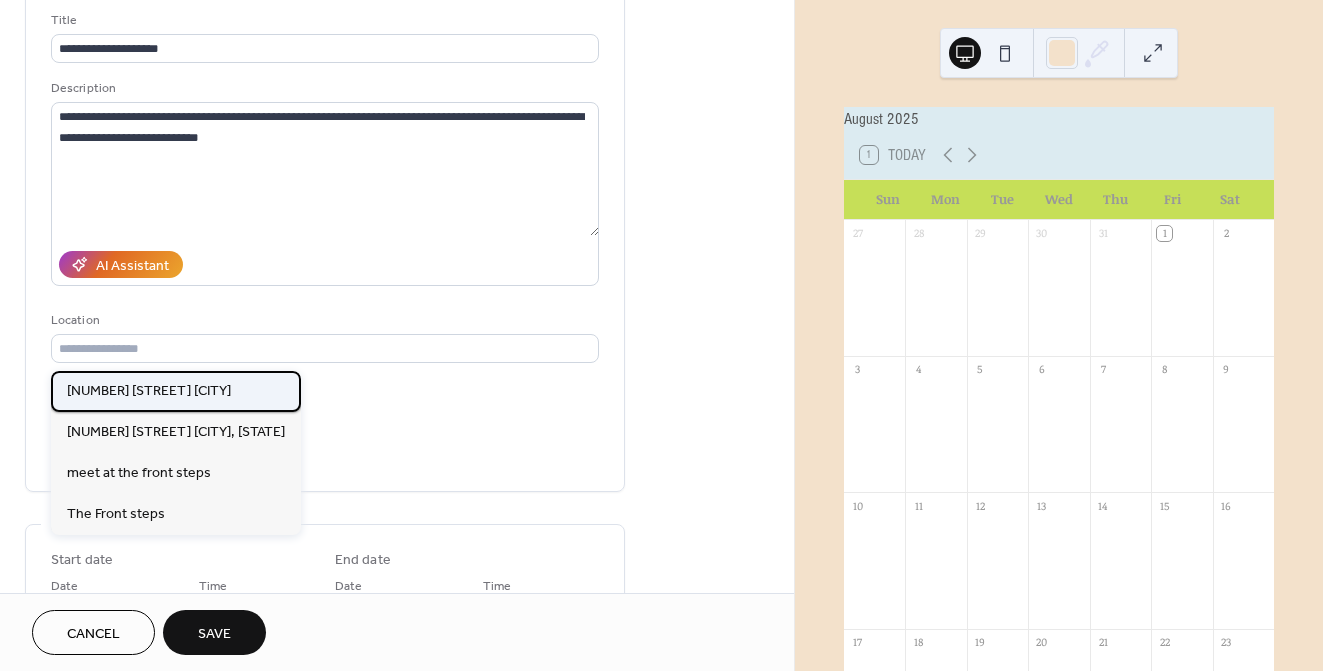 click on "[NUMBER] [STREET] [CITY]" at bounding box center (176, 391) 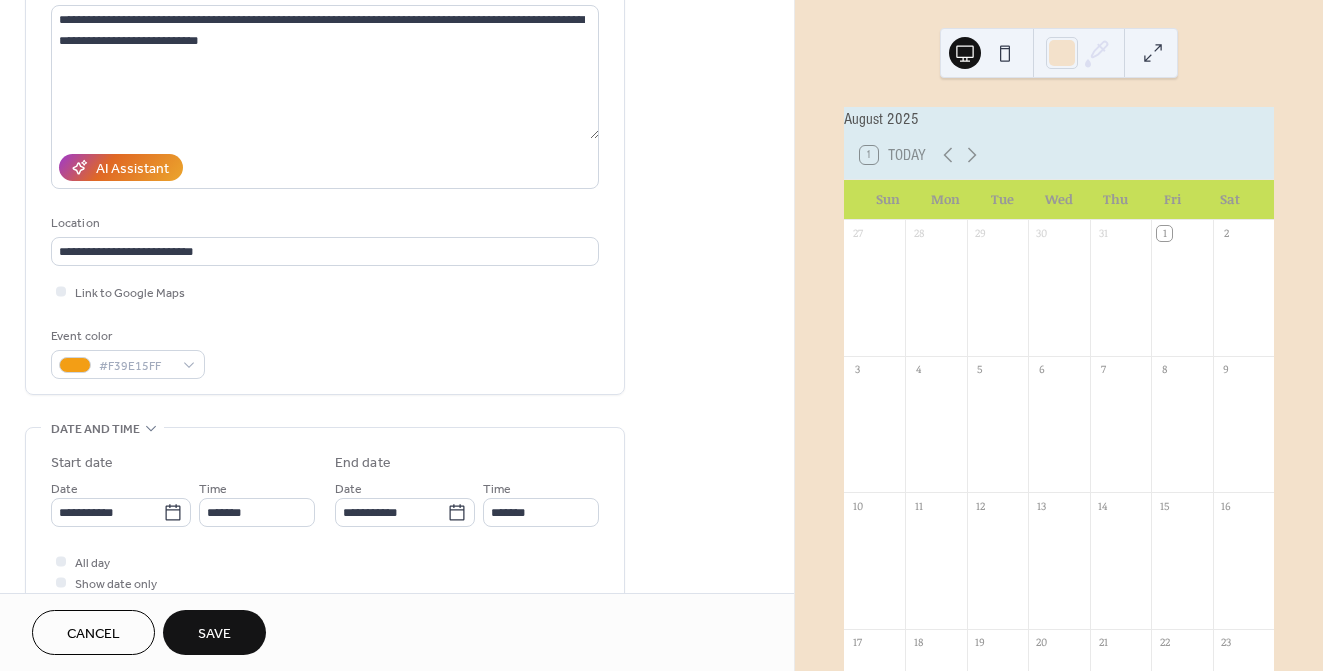 scroll, scrollTop: 252, scrollLeft: 0, axis: vertical 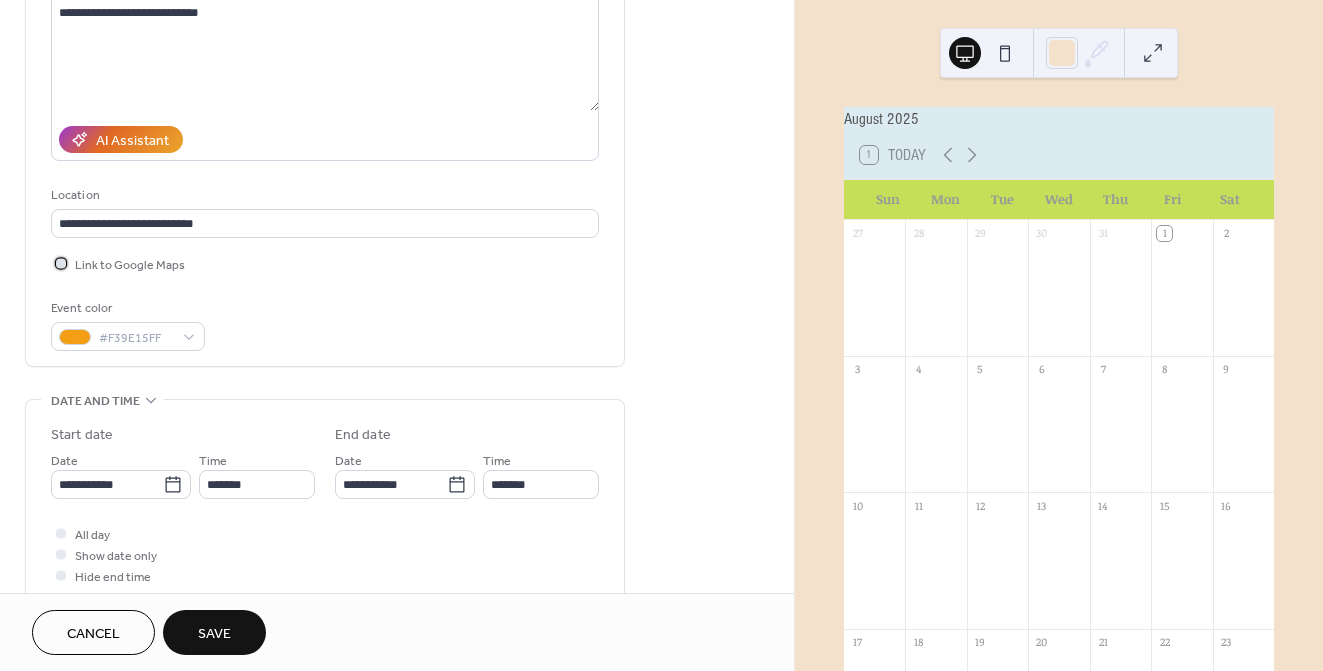 click on "Link to Google Maps" at bounding box center [130, 265] 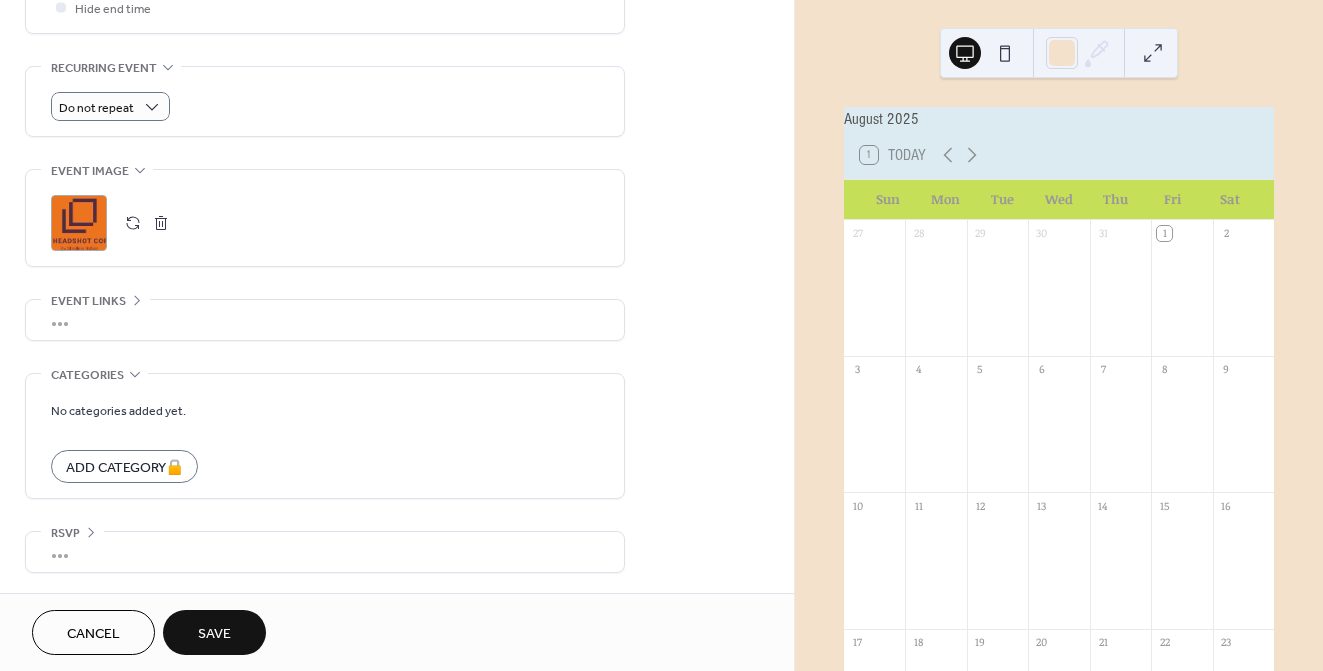 scroll, scrollTop: 826, scrollLeft: 0, axis: vertical 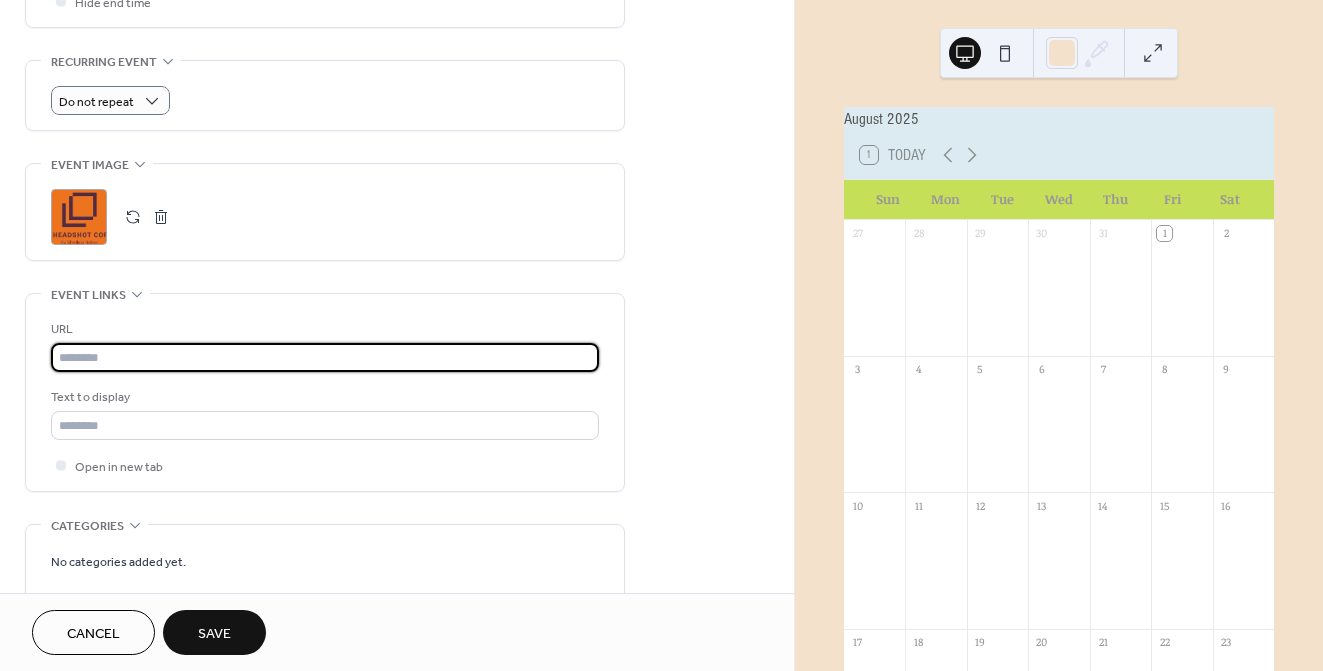 click at bounding box center [325, 357] 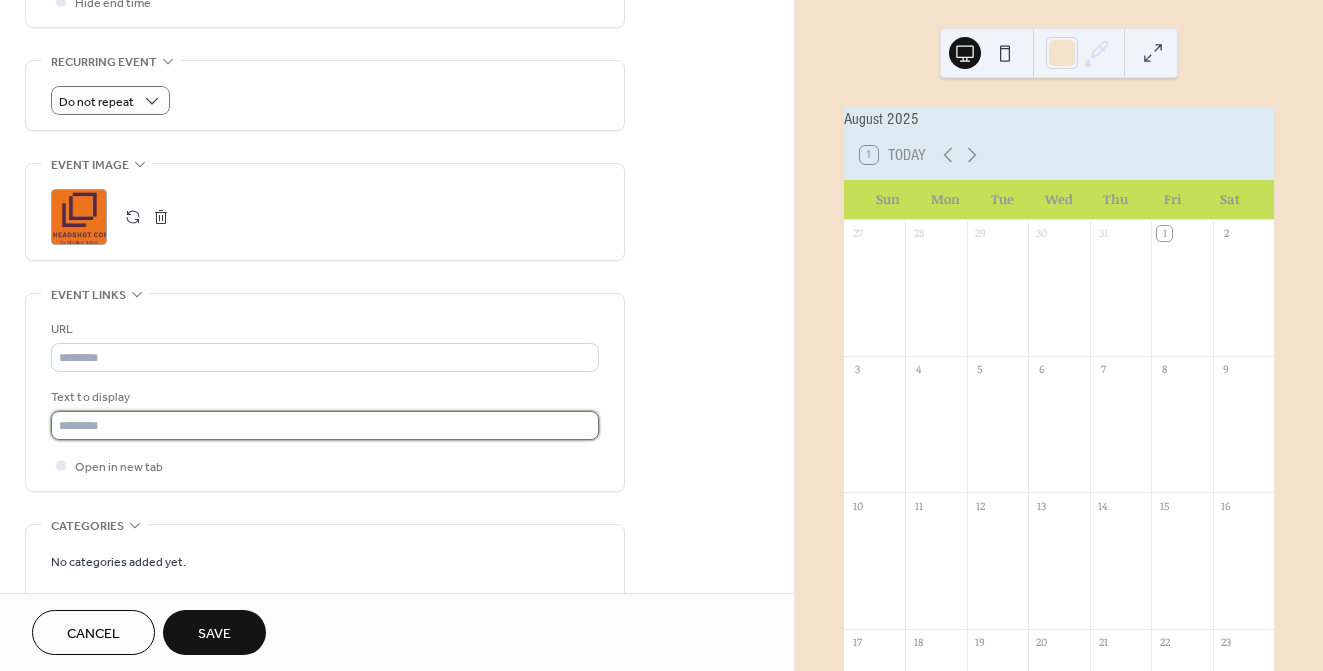 click at bounding box center [325, 425] 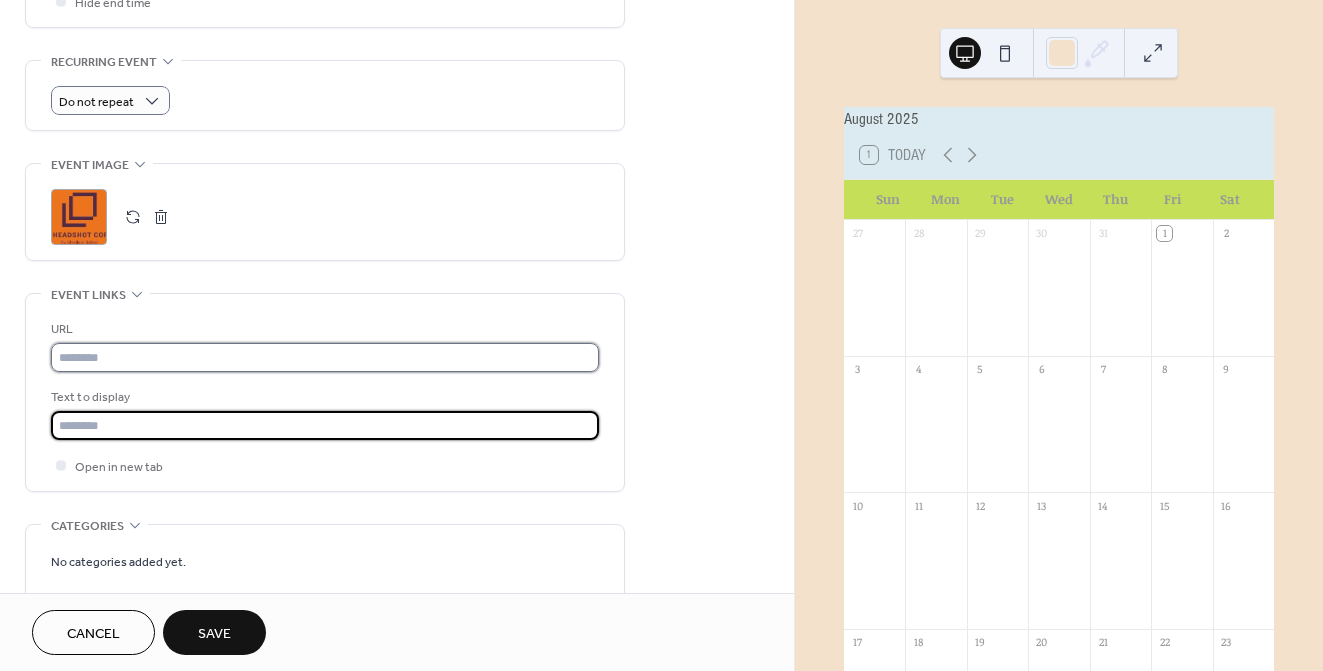click at bounding box center (325, 357) 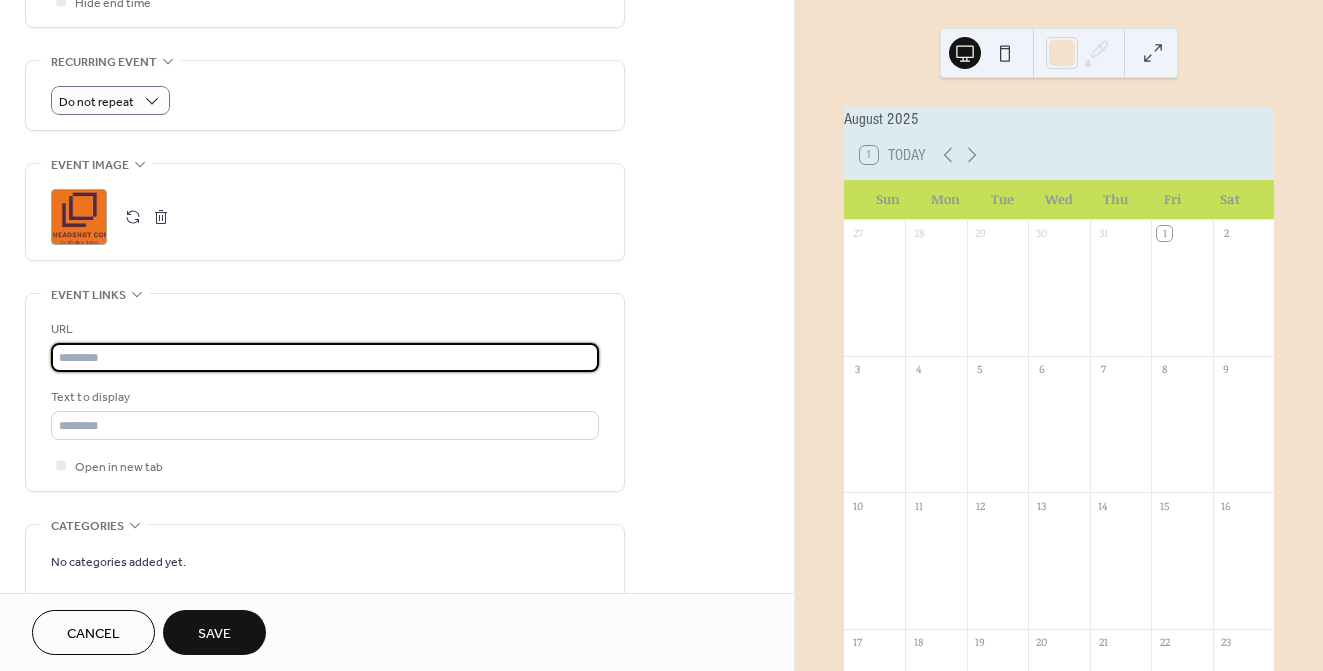 paste on "**********" 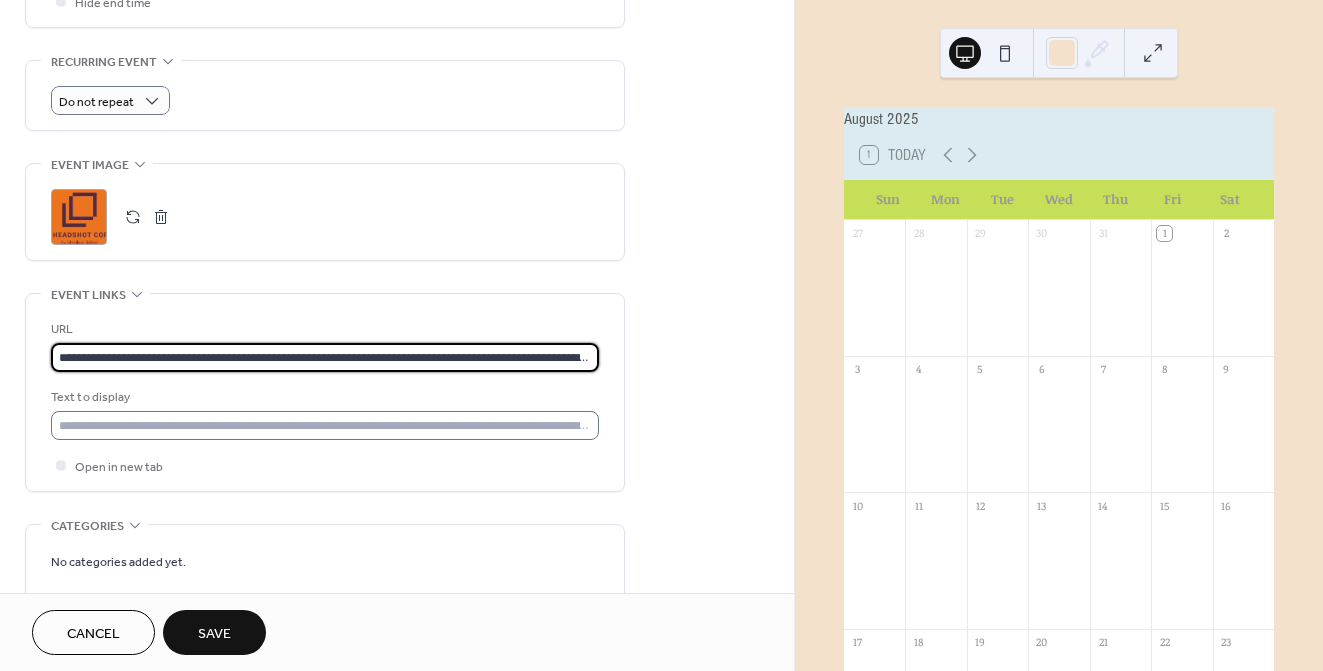 type on "**********" 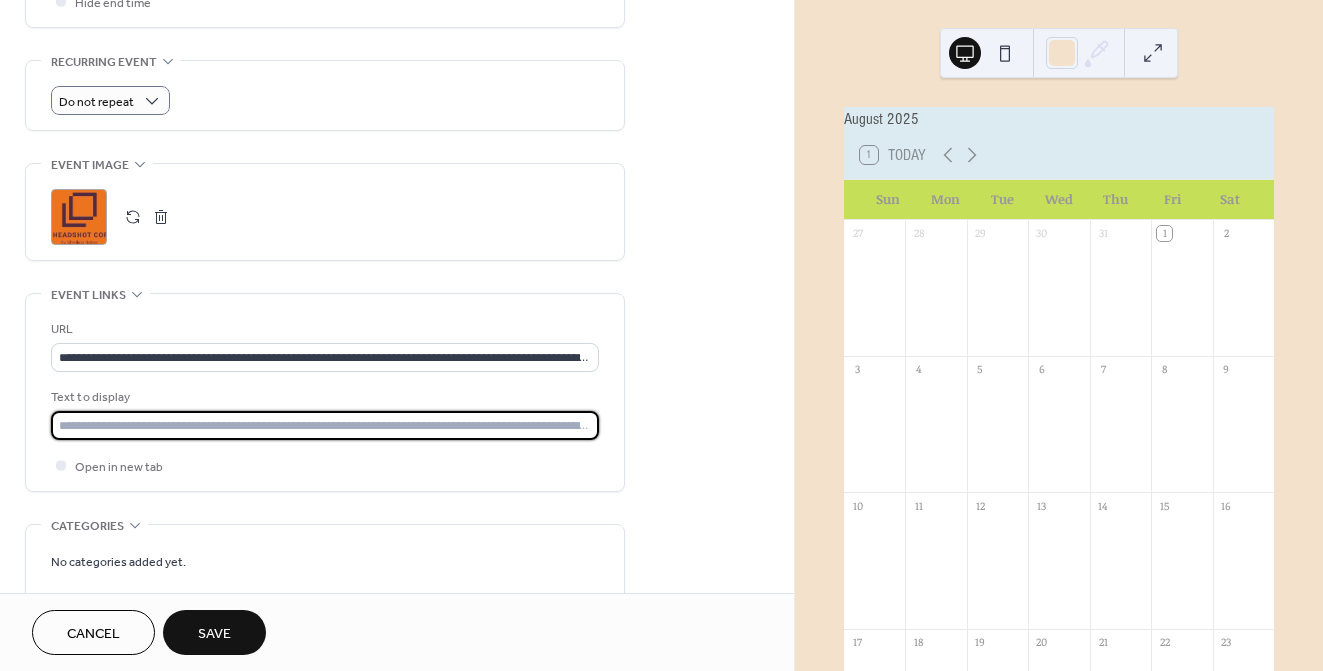 click at bounding box center (325, 425) 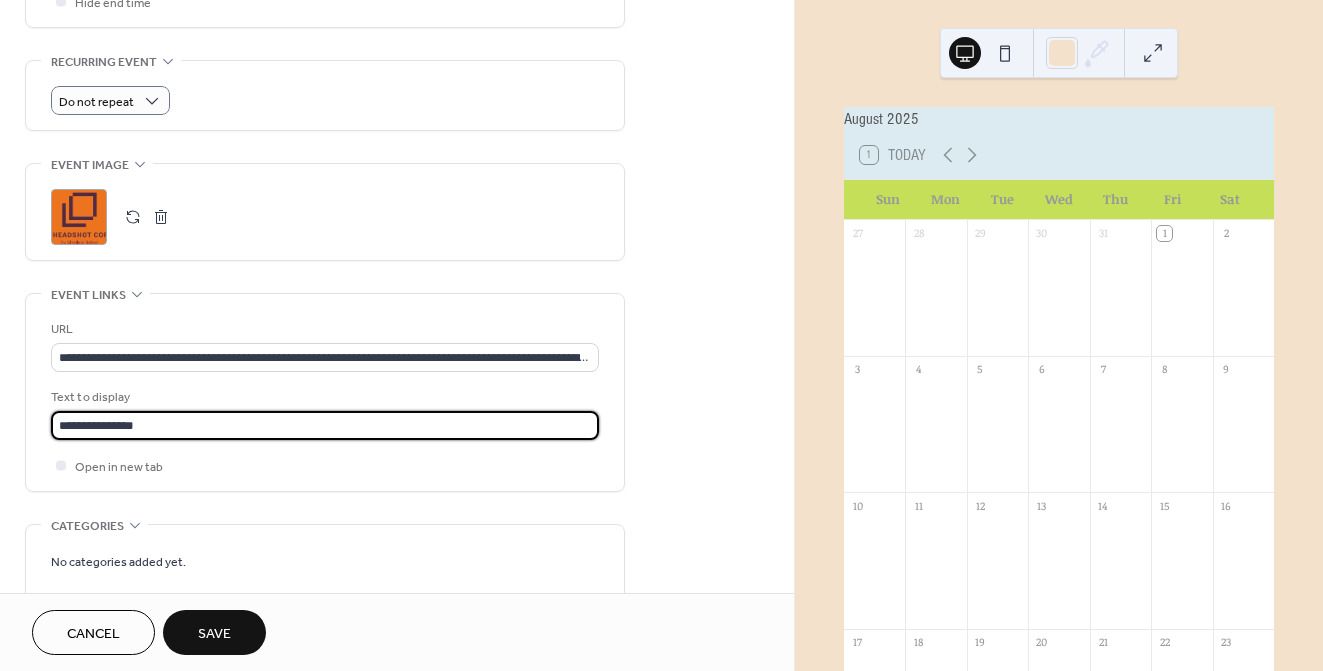 click on "**********" at bounding box center [325, 425] 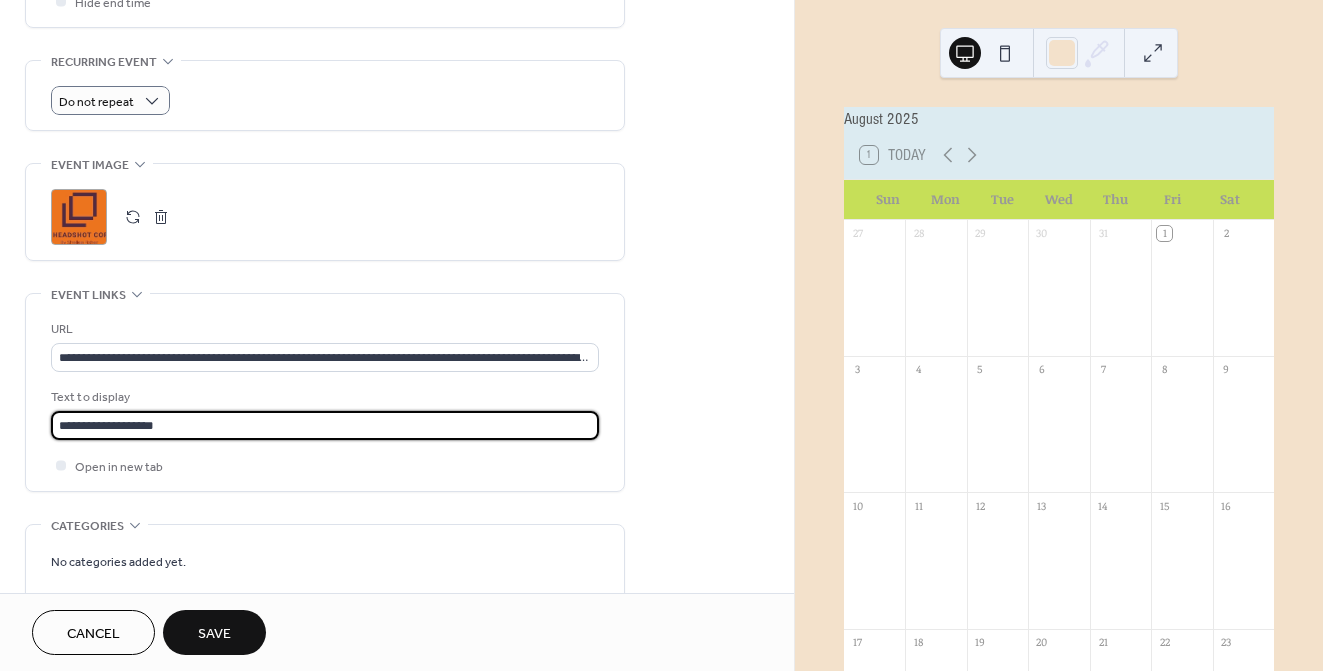 type on "**********" 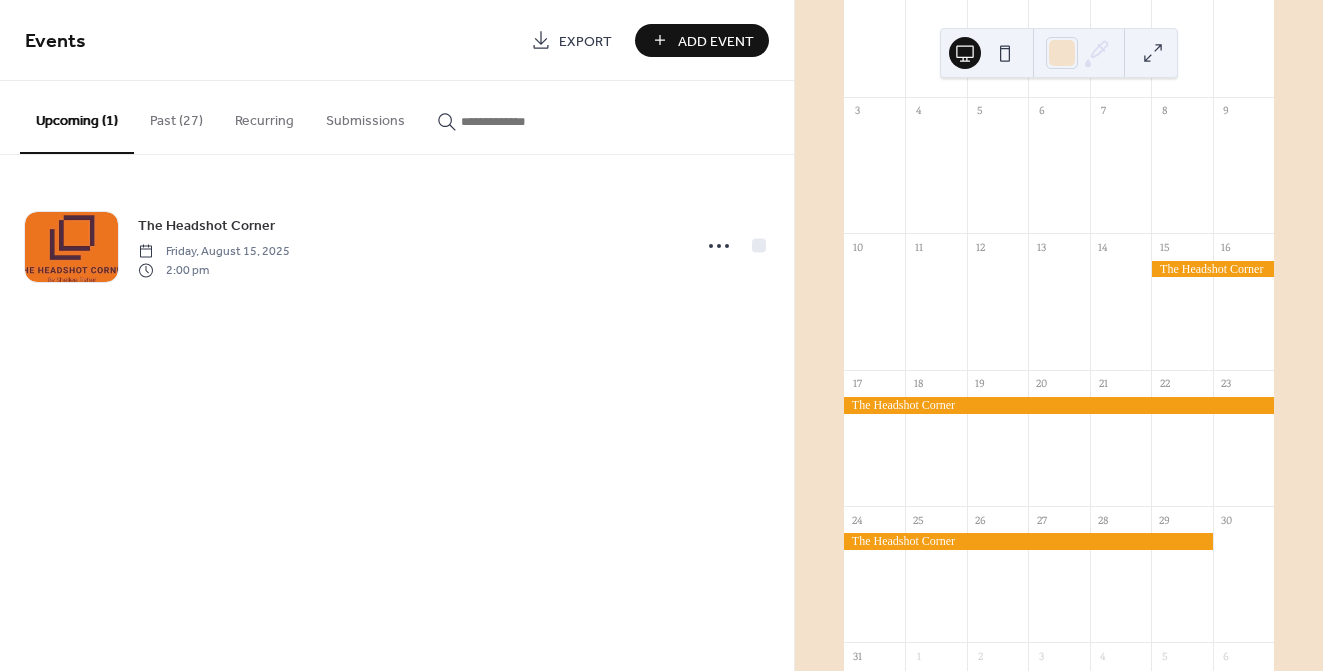 scroll, scrollTop: 279, scrollLeft: 0, axis: vertical 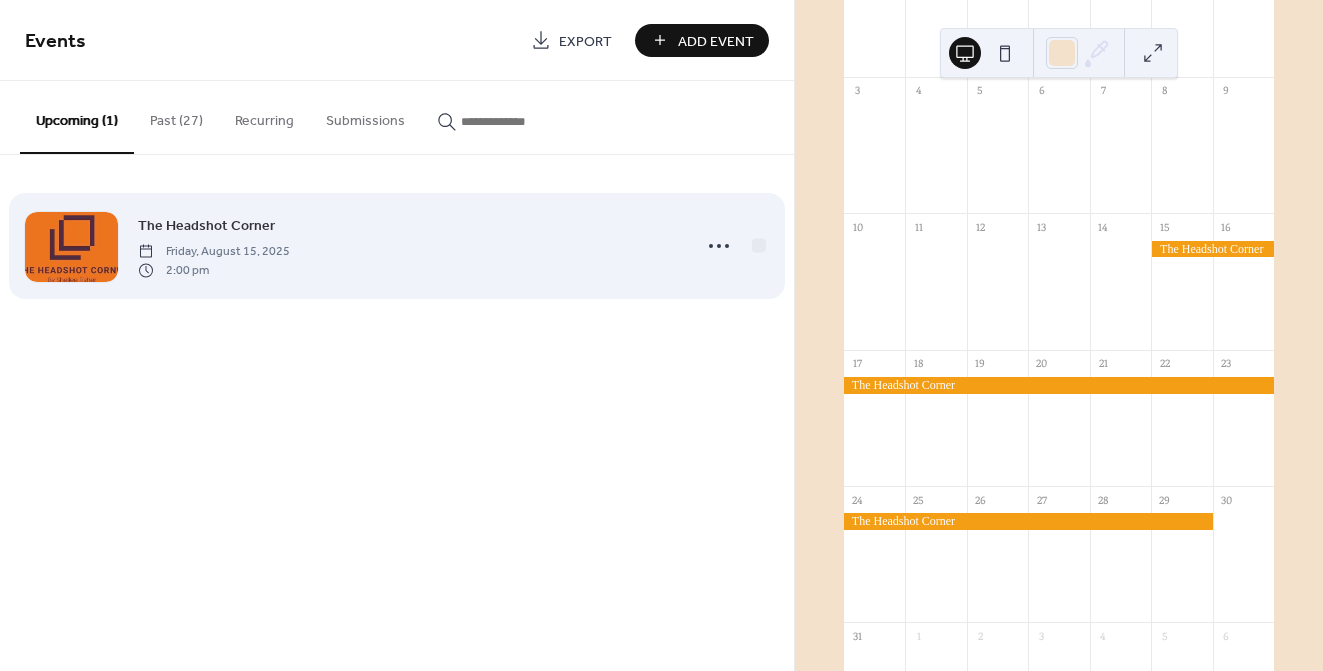 click on "The Headshot Corner  [DAY], [MONTH] [DATE], [YEAR] [TIME] [TIME]" at bounding box center (408, 246) 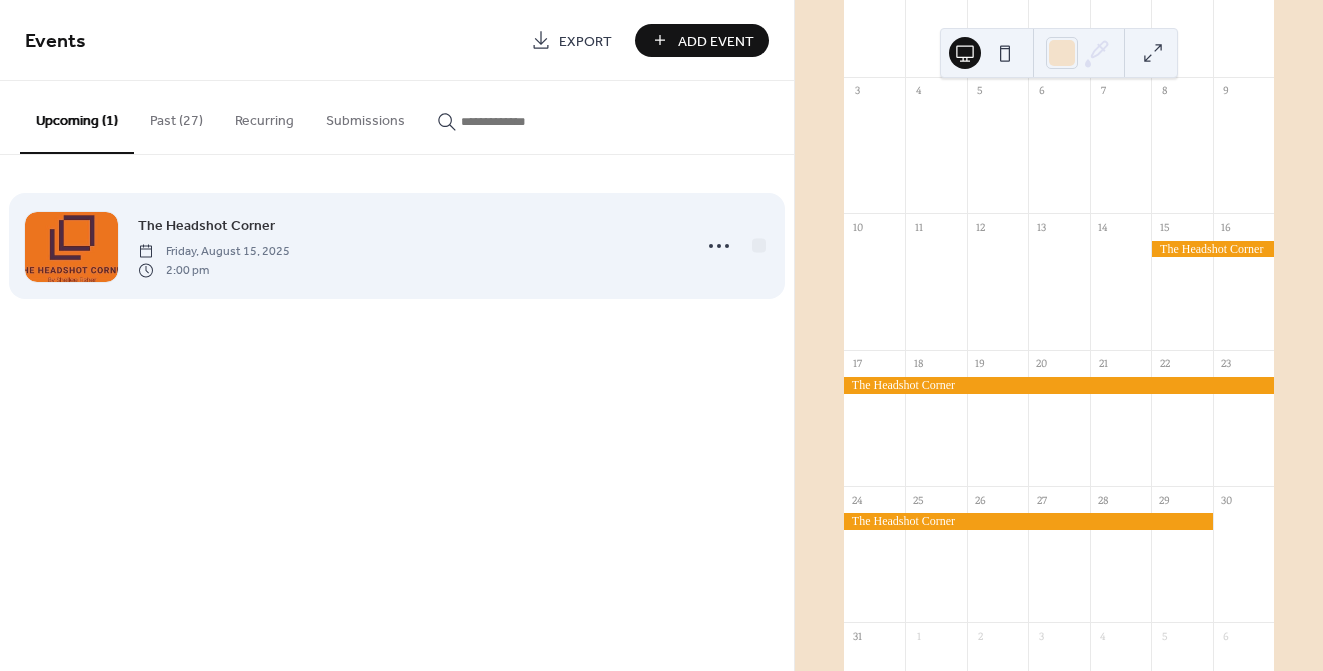 click on "The Headshot Corner" at bounding box center [206, 226] 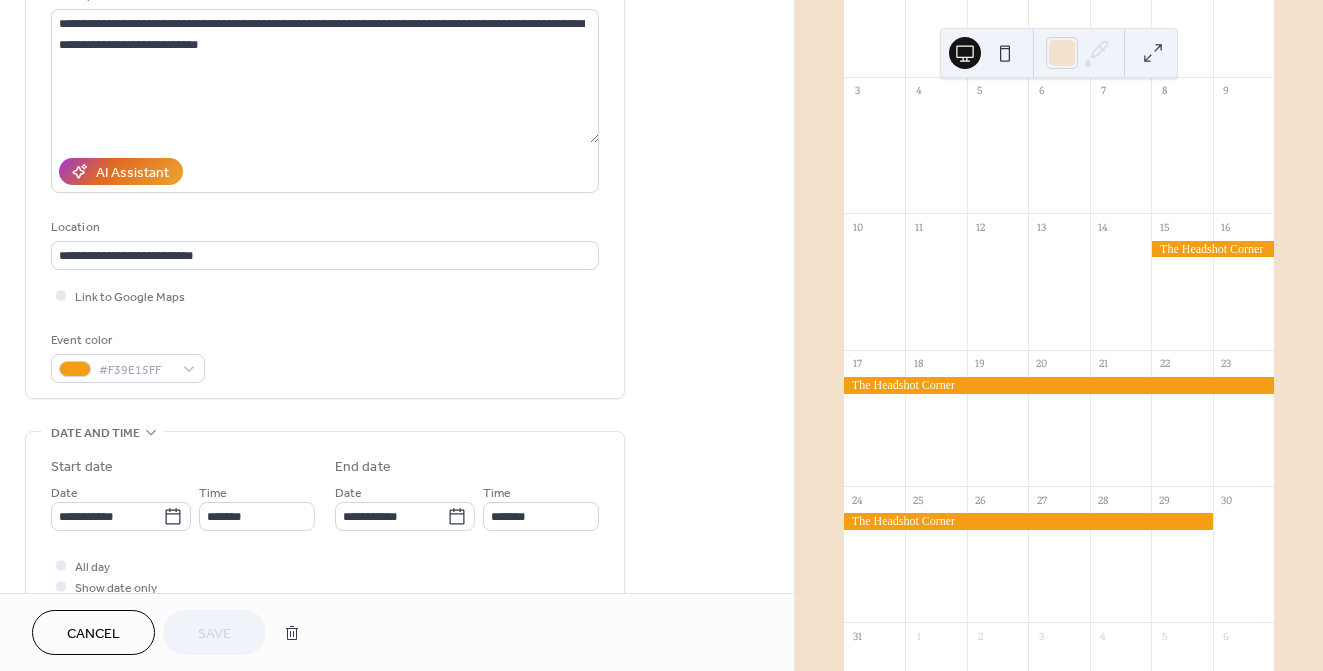 scroll, scrollTop: 332, scrollLeft: 0, axis: vertical 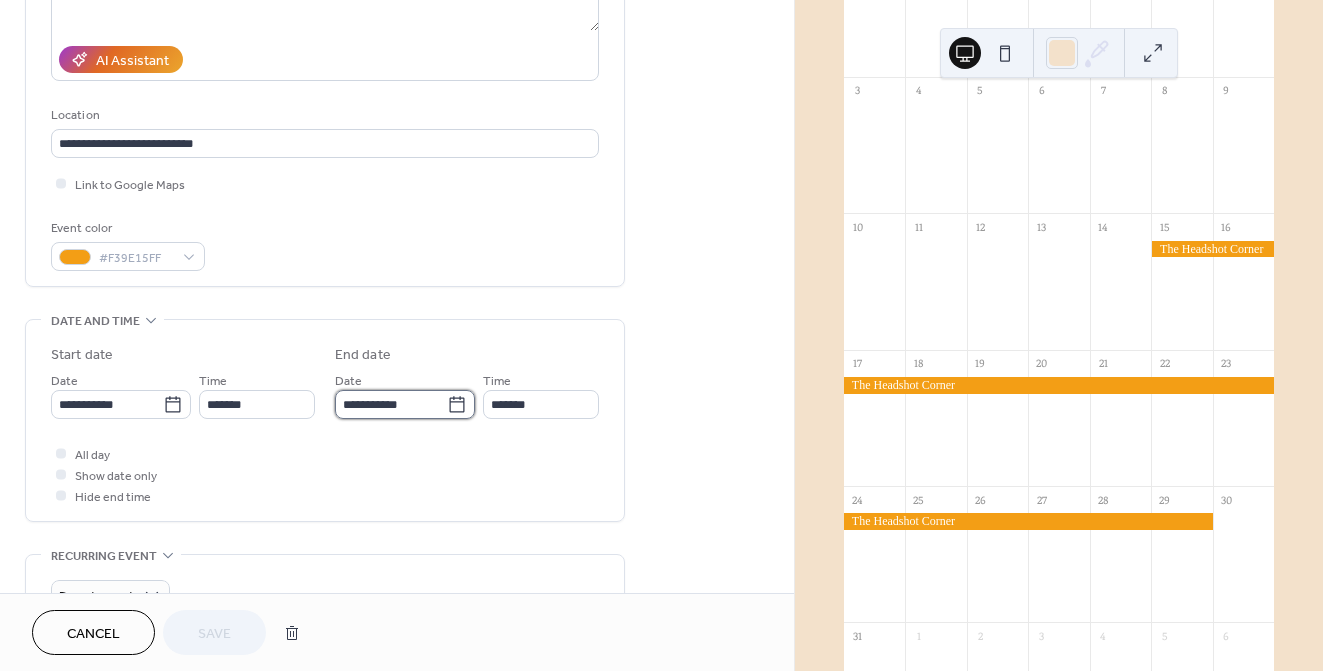 click on "**********" at bounding box center (391, 404) 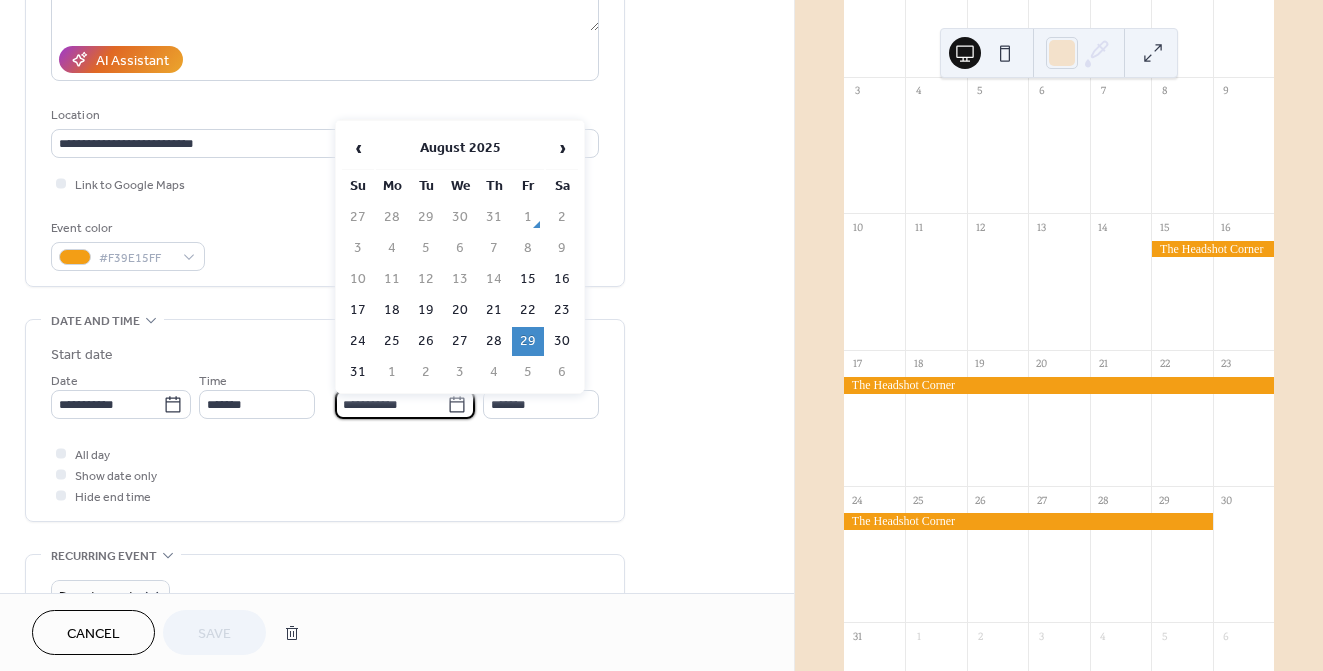 click on "**********" at bounding box center [391, 404] 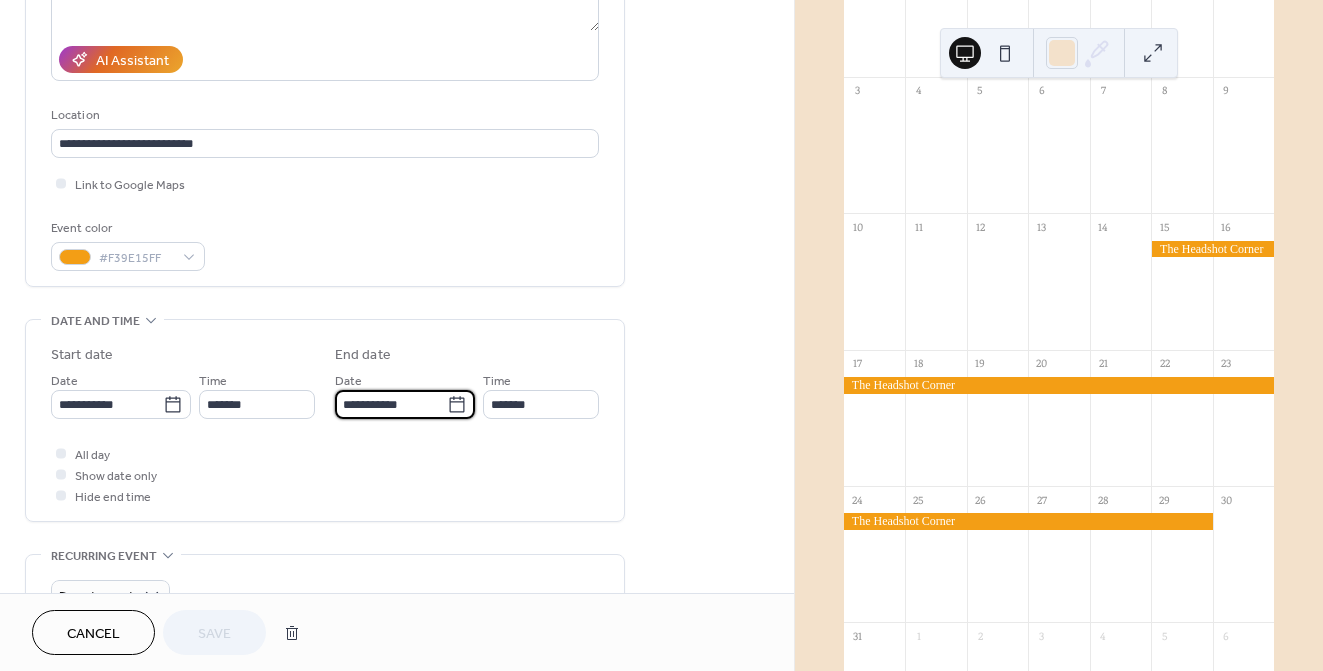 click on "**********" at bounding box center [391, 404] 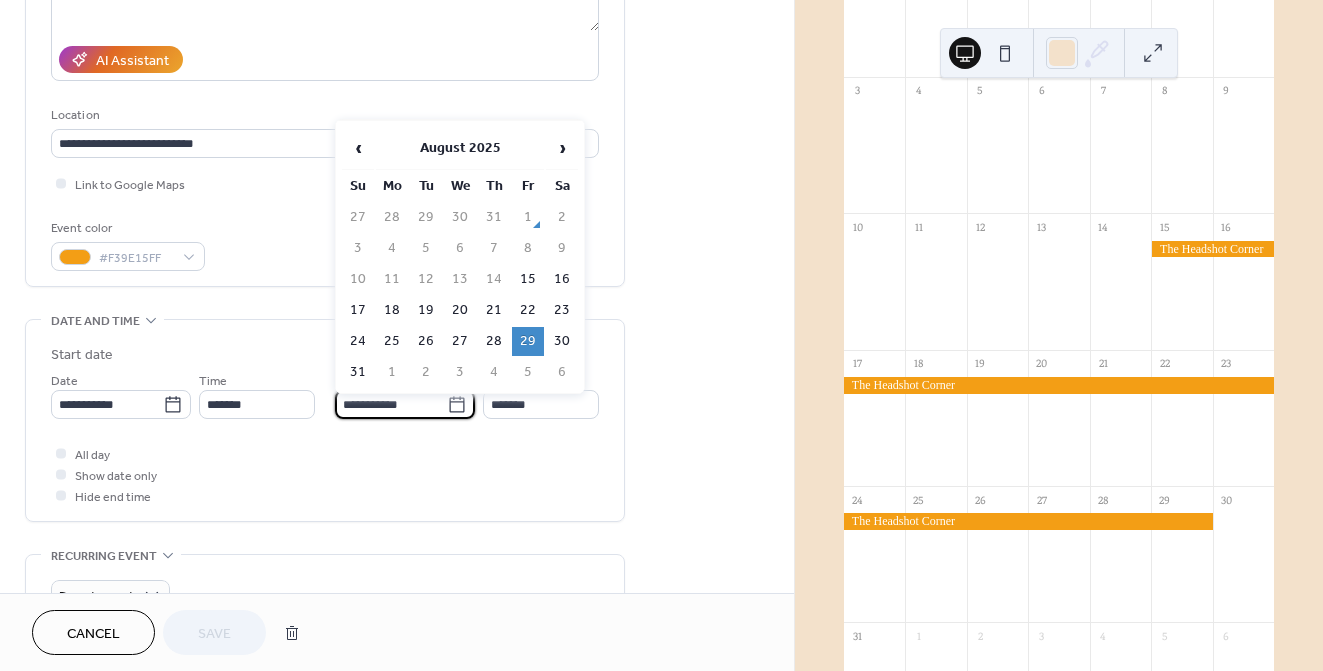 click on "**********" at bounding box center [391, 404] 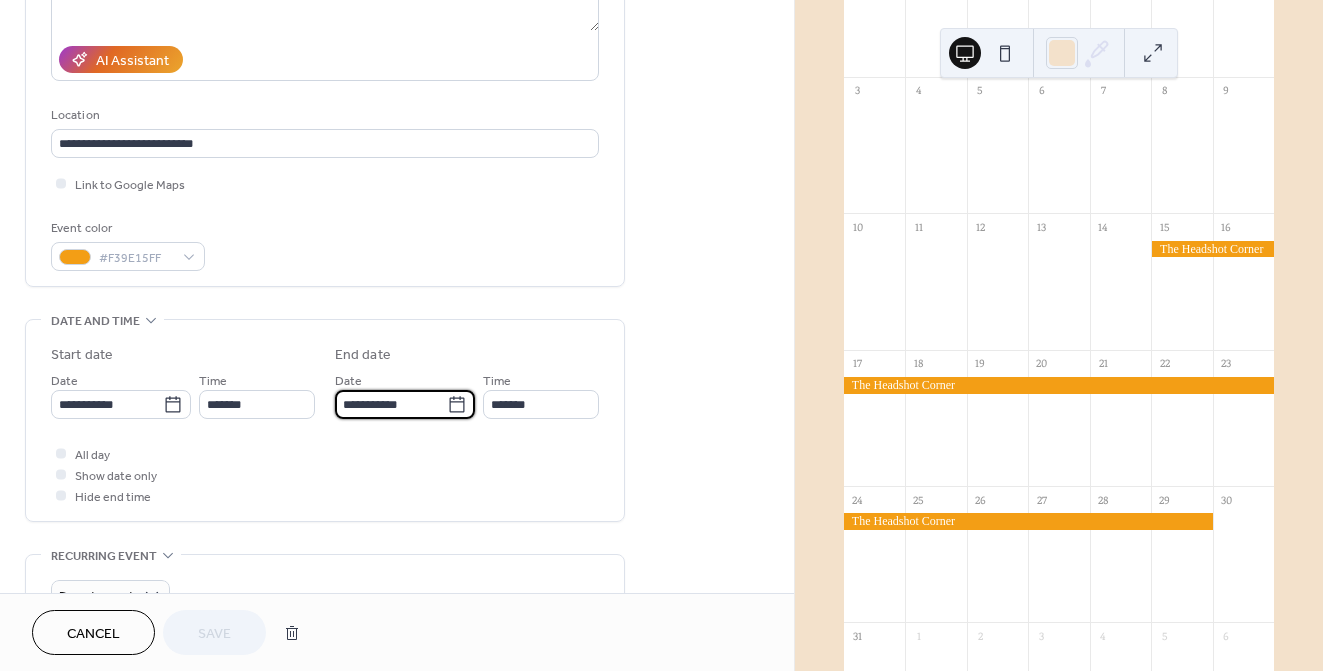 click on "**********" at bounding box center (391, 404) 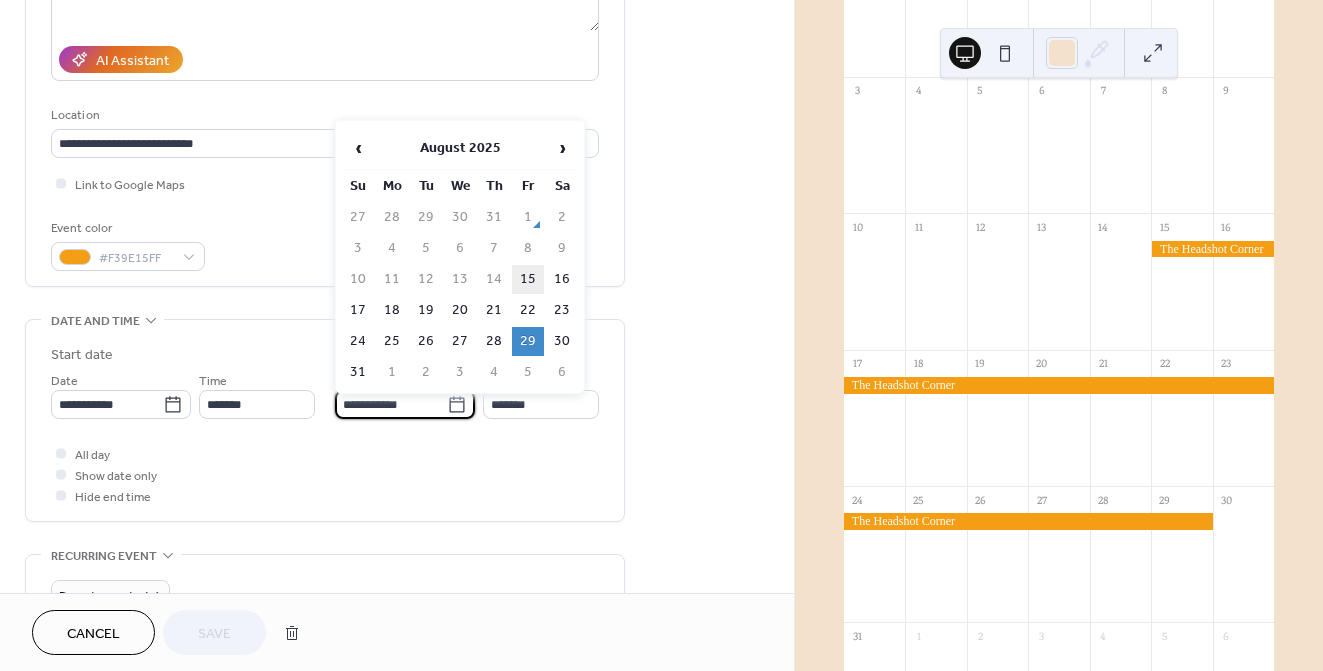 click on "15" at bounding box center (528, 279) 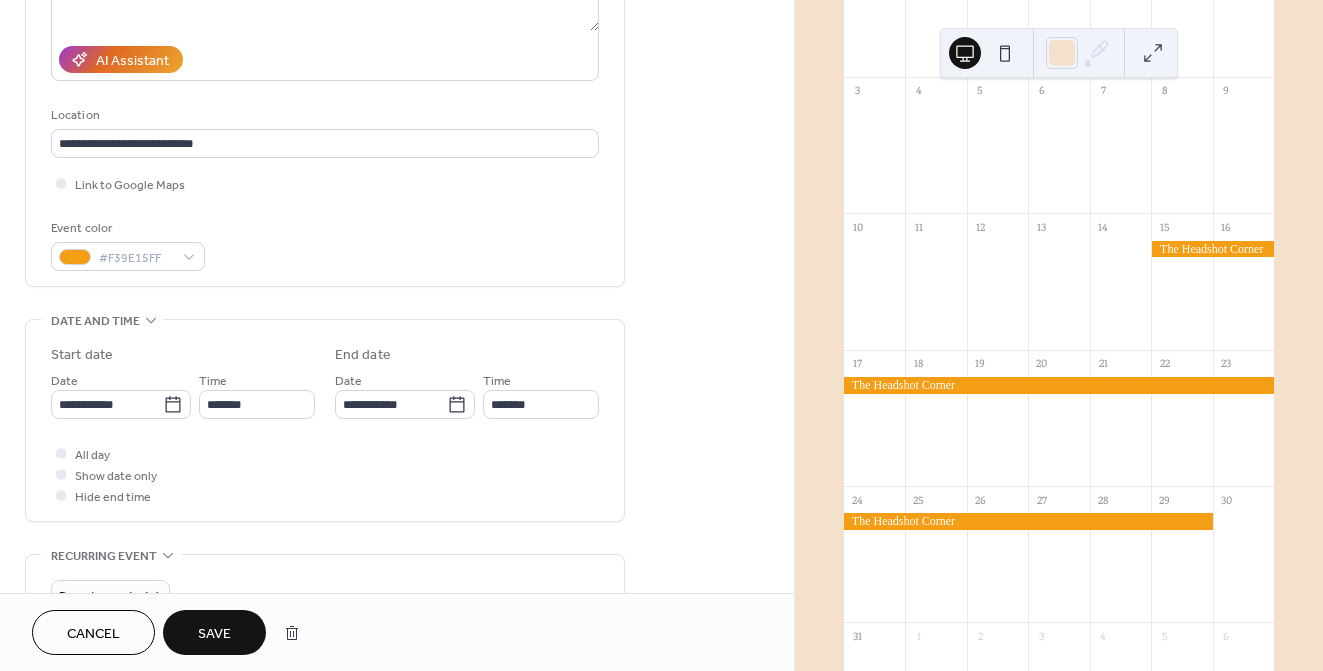 click on "Save" at bounding box center [214, 634] 